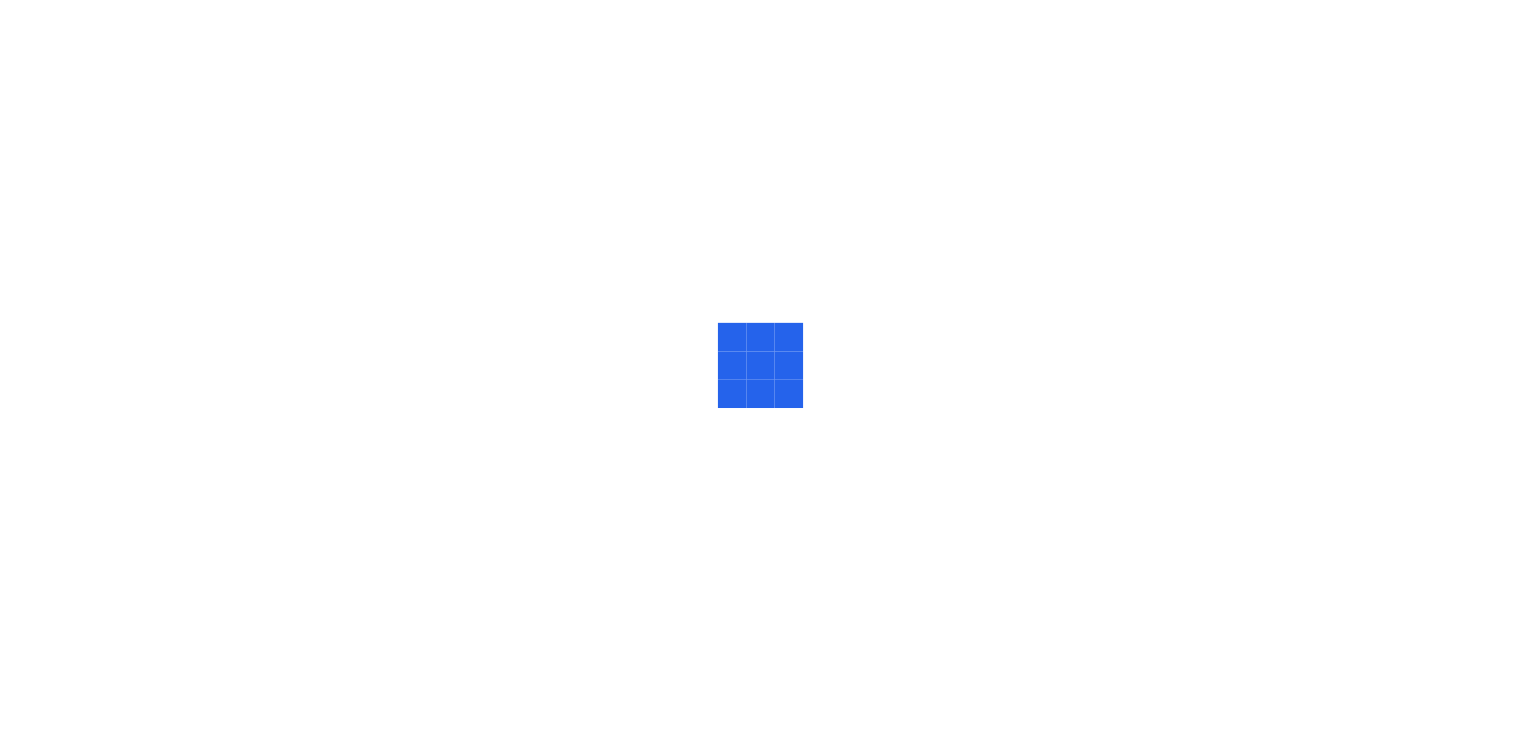 scroll, scrollTop: 0, scrollLeft: 0, axis: both 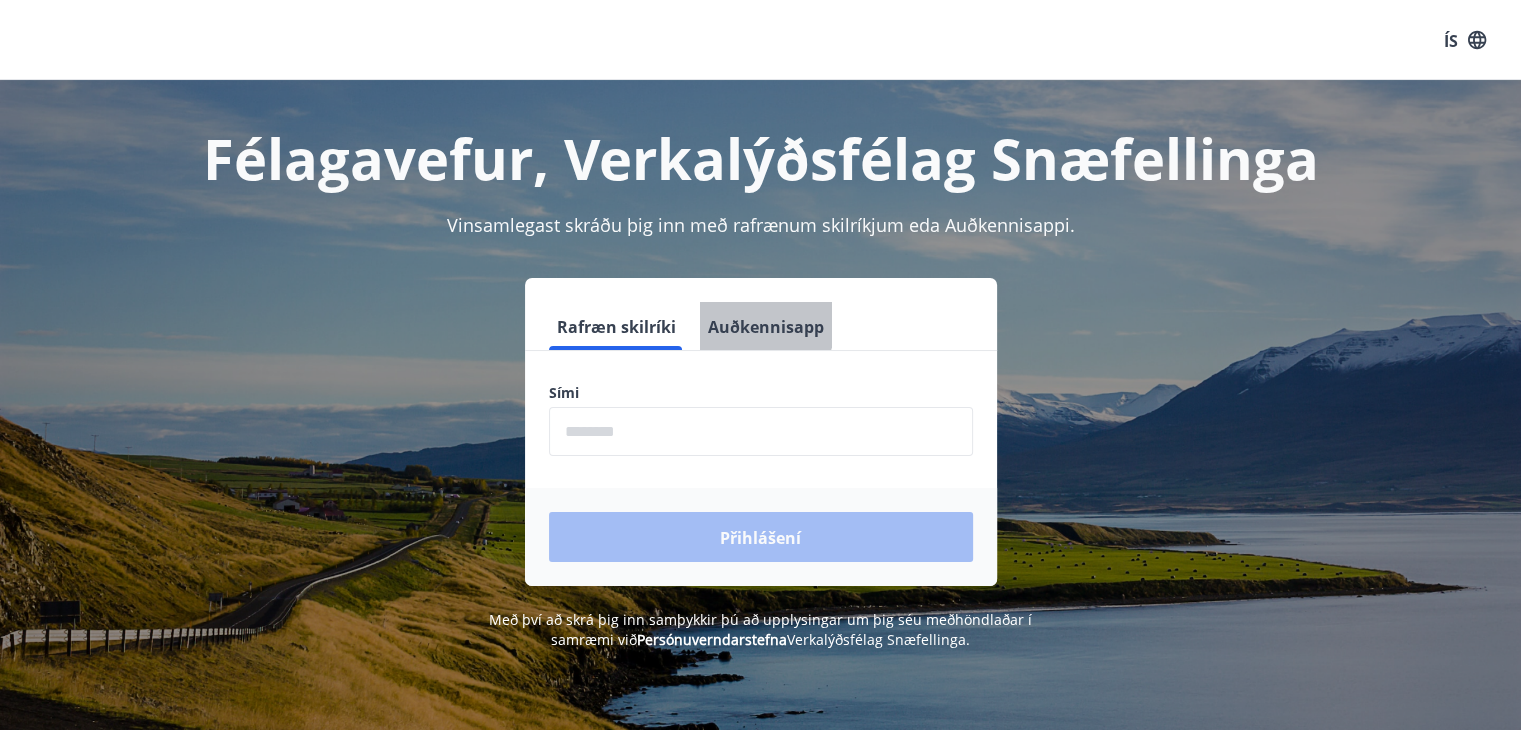 click on "Auðkennisapp" at bounding box center (766, 326) 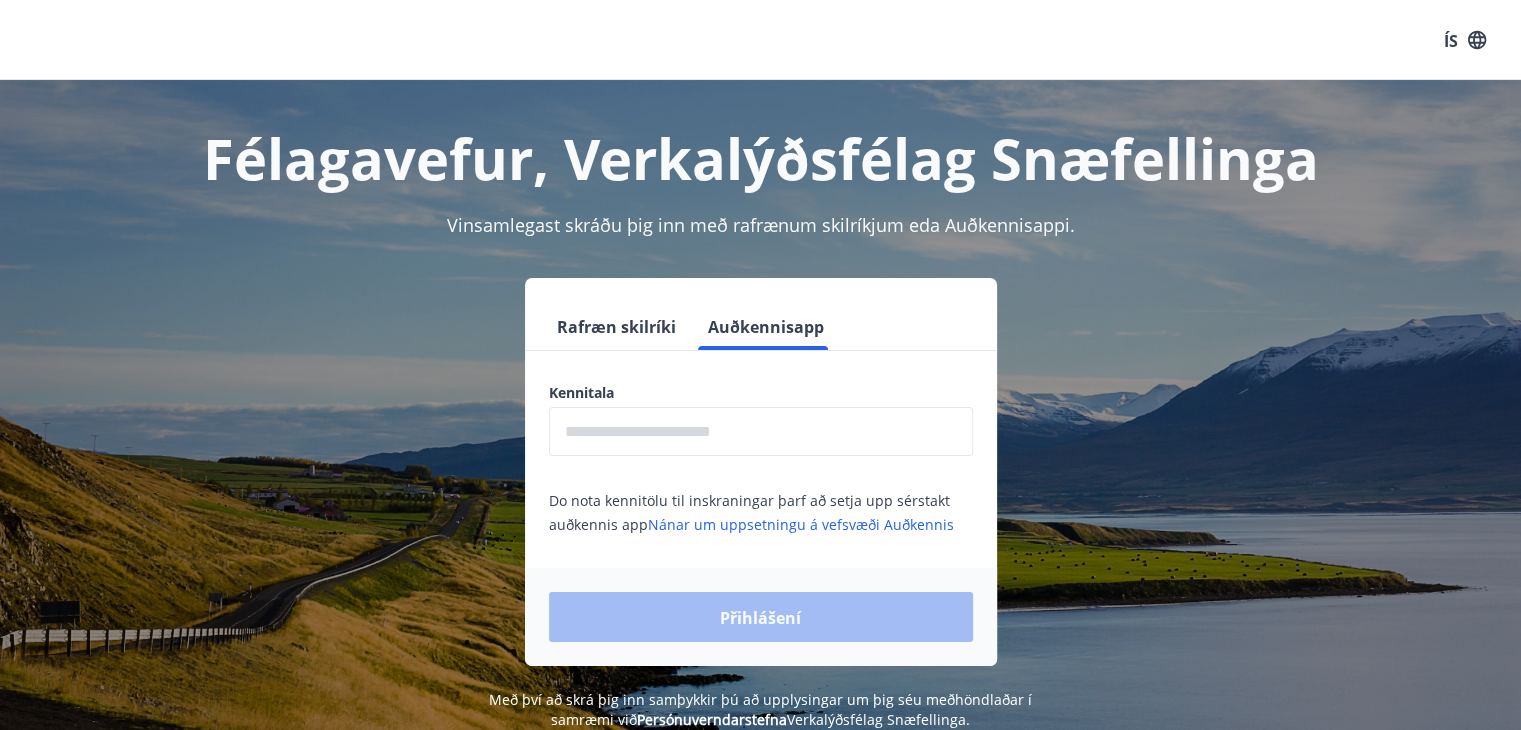 click at bounding box center [761, 431] 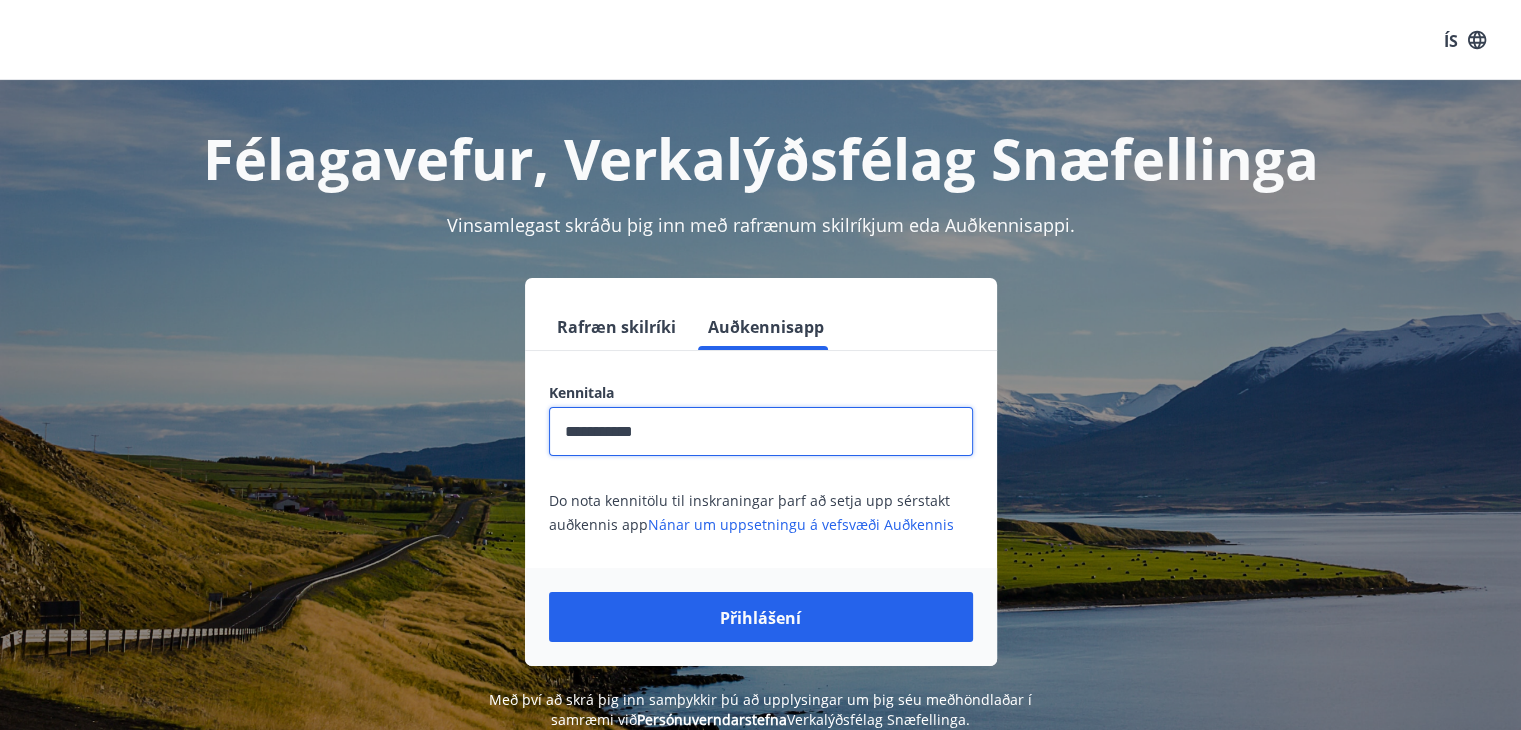 type on "**********" 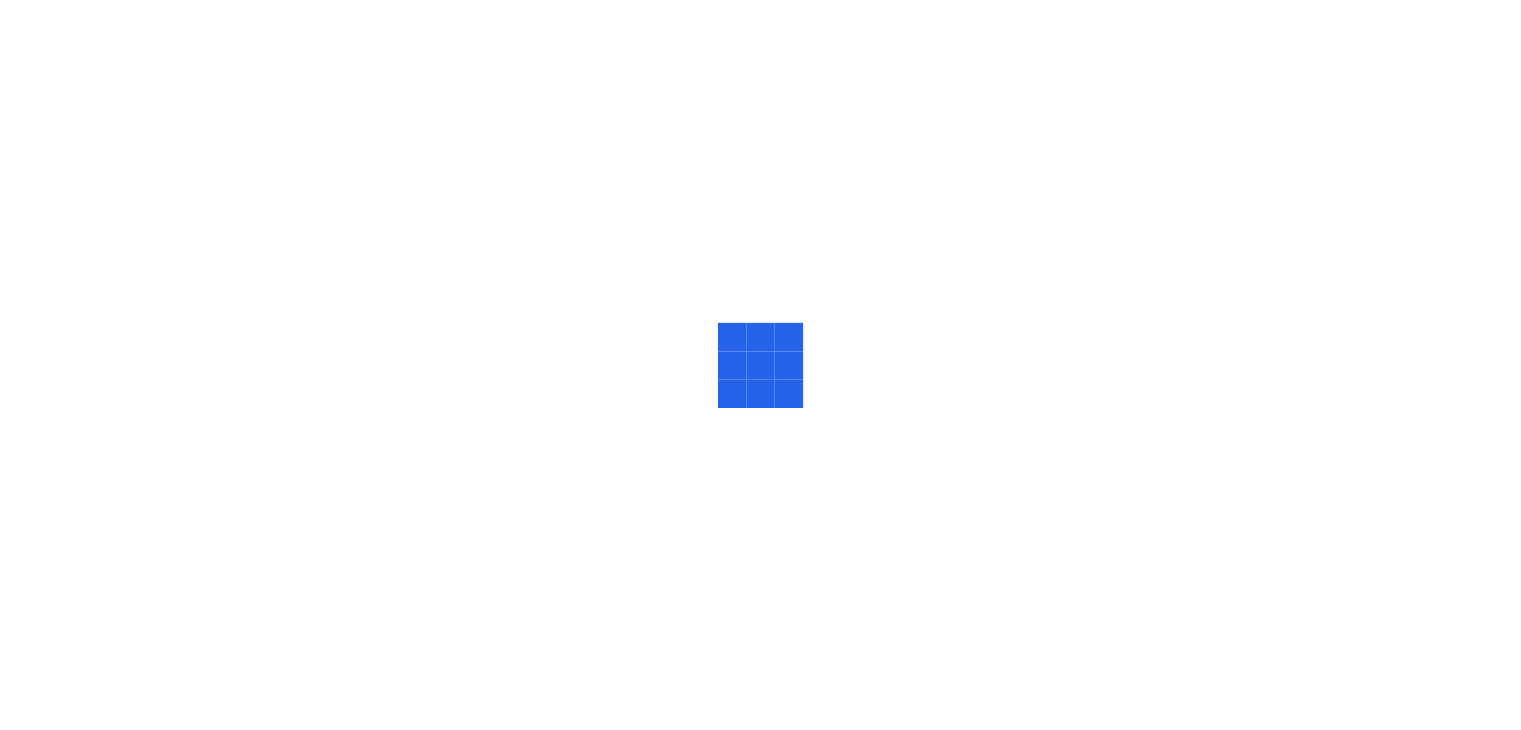 scroll, scrollTop: 0, scrollLeft: 0, axis: both 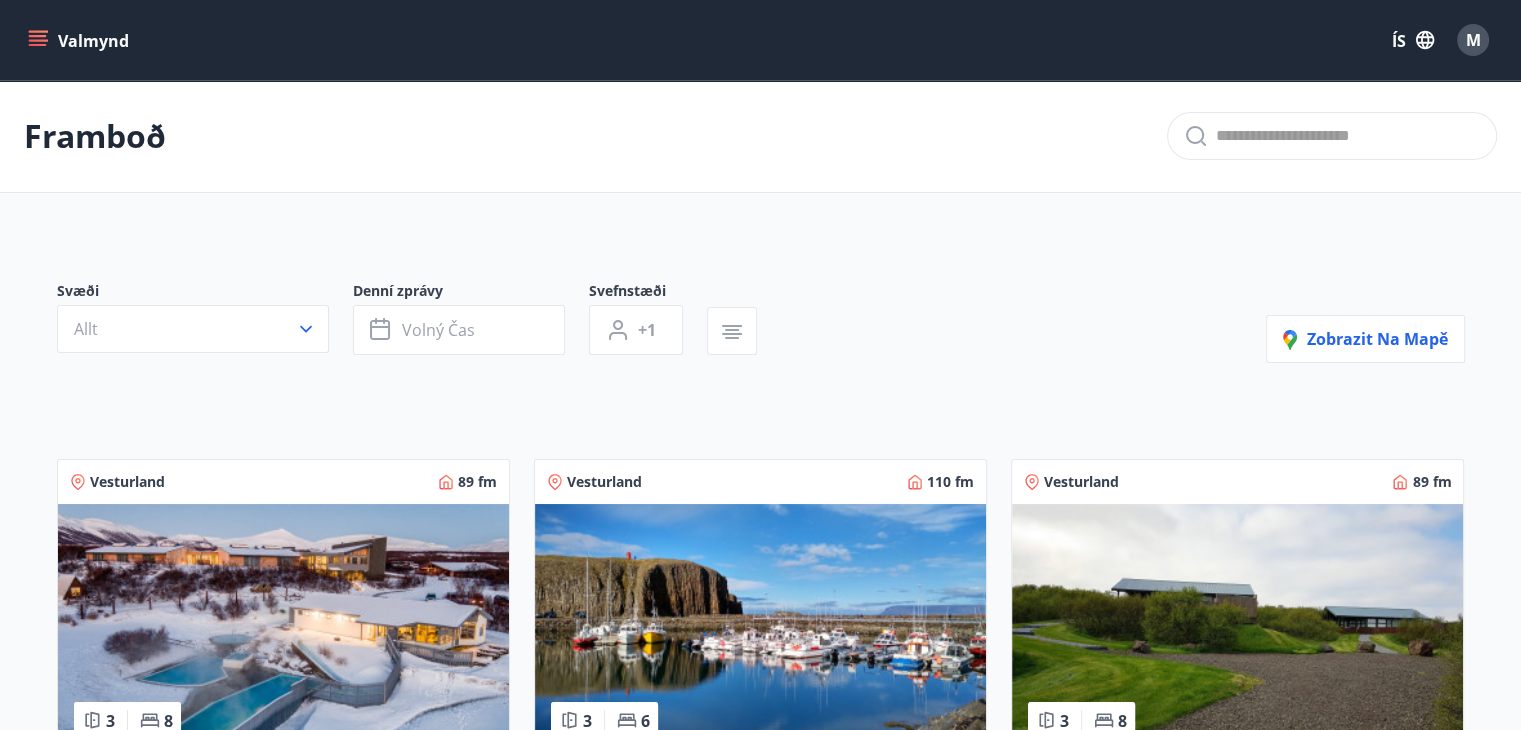 click on "Valmynd ÍS M" at bounding box center [760, 40] 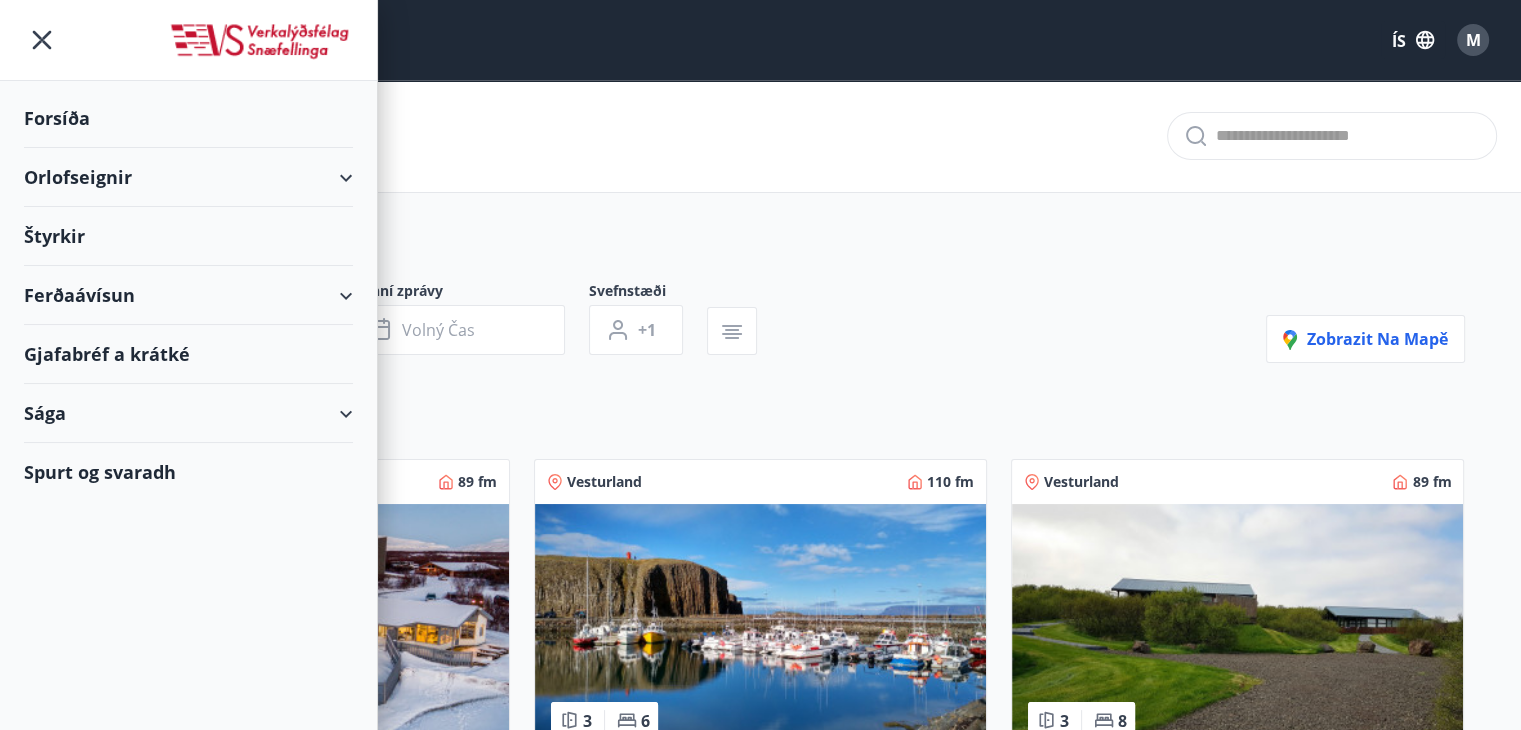click on "Orlofseignir" at bounding box center (188, 177) 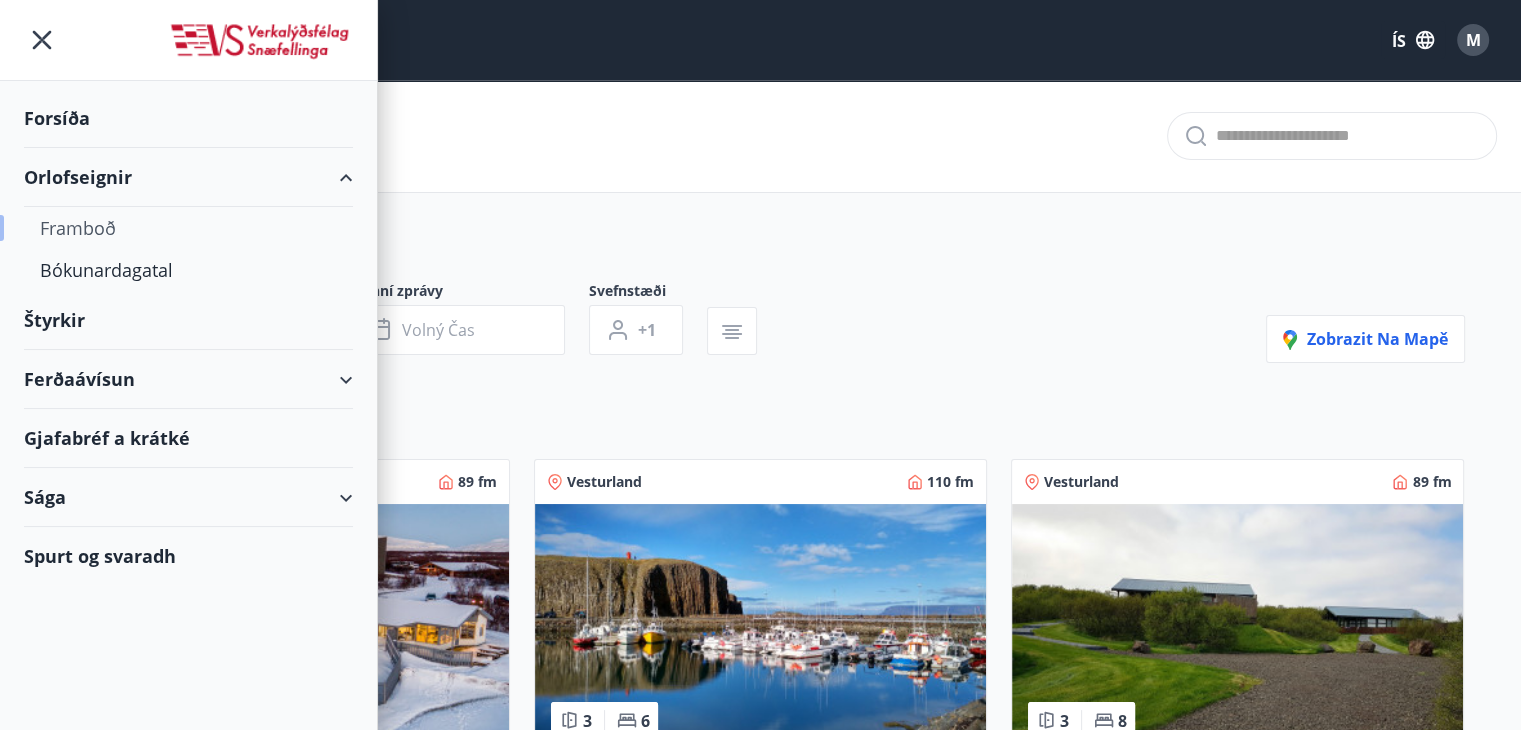click on "Framboð" at bounding box center [188, 228] 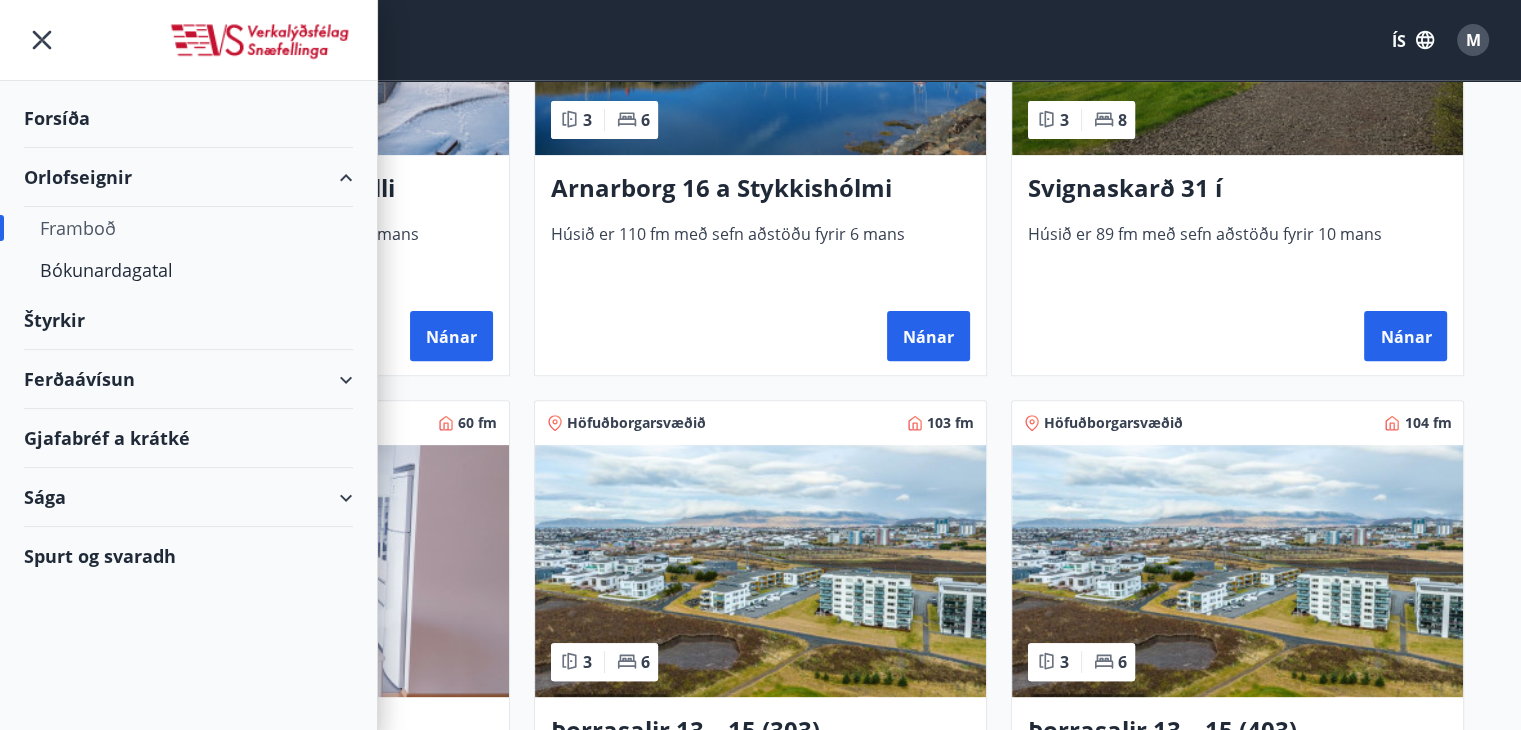 scroll, scrollTop: 600, scrollLeft: 0, axis: vertical 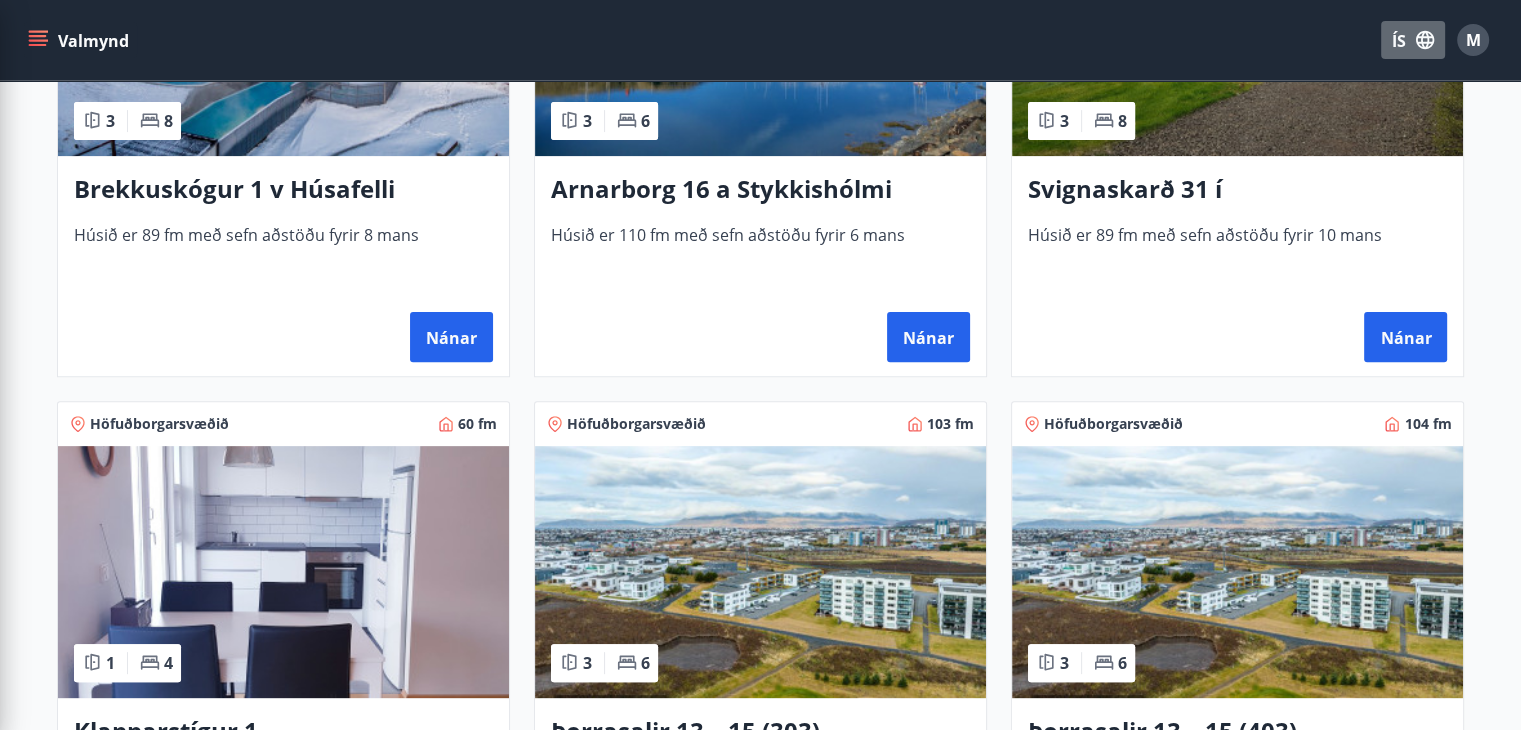 click on "ÍS" at bounding box center (1399, 41) 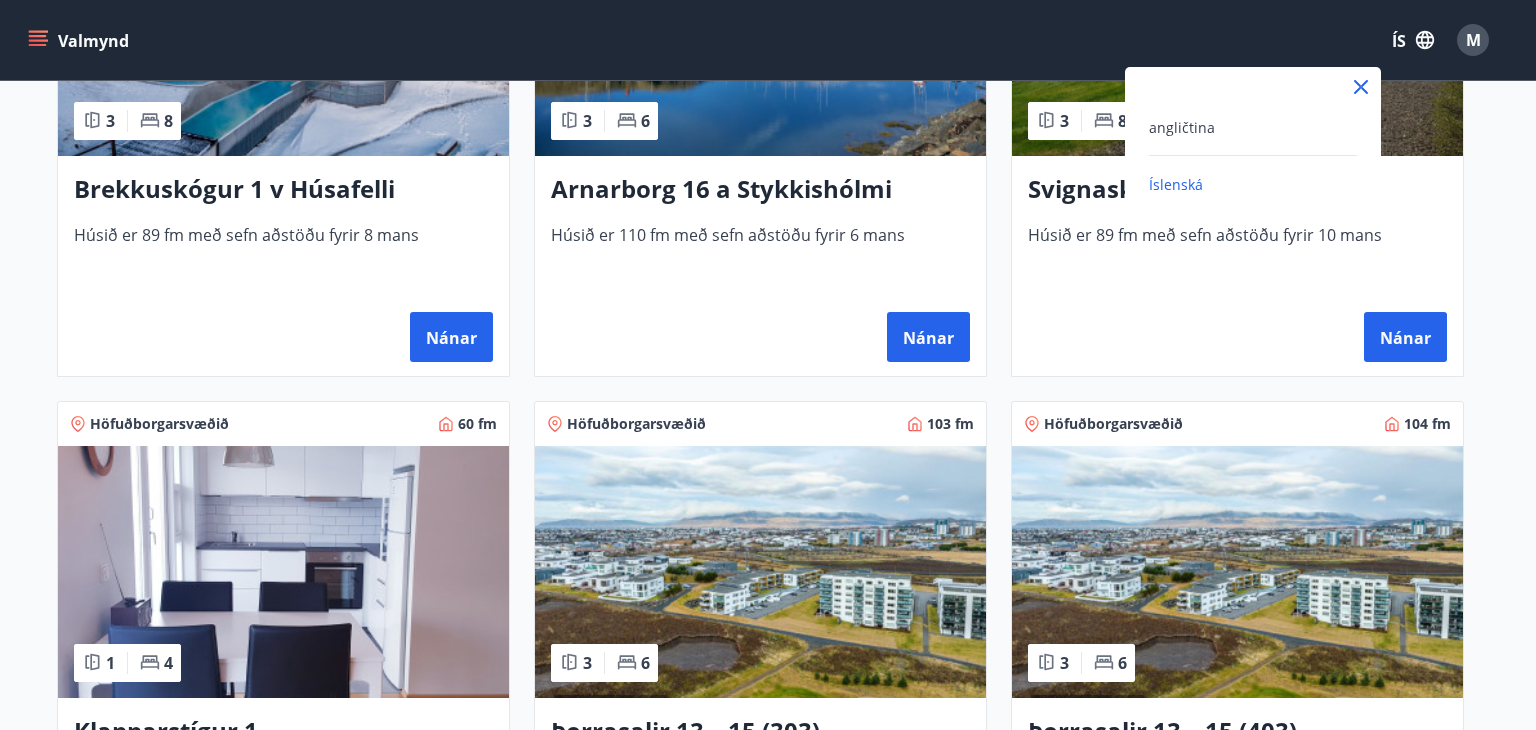 click on "angličtina" at bounding box center [1253, 127] 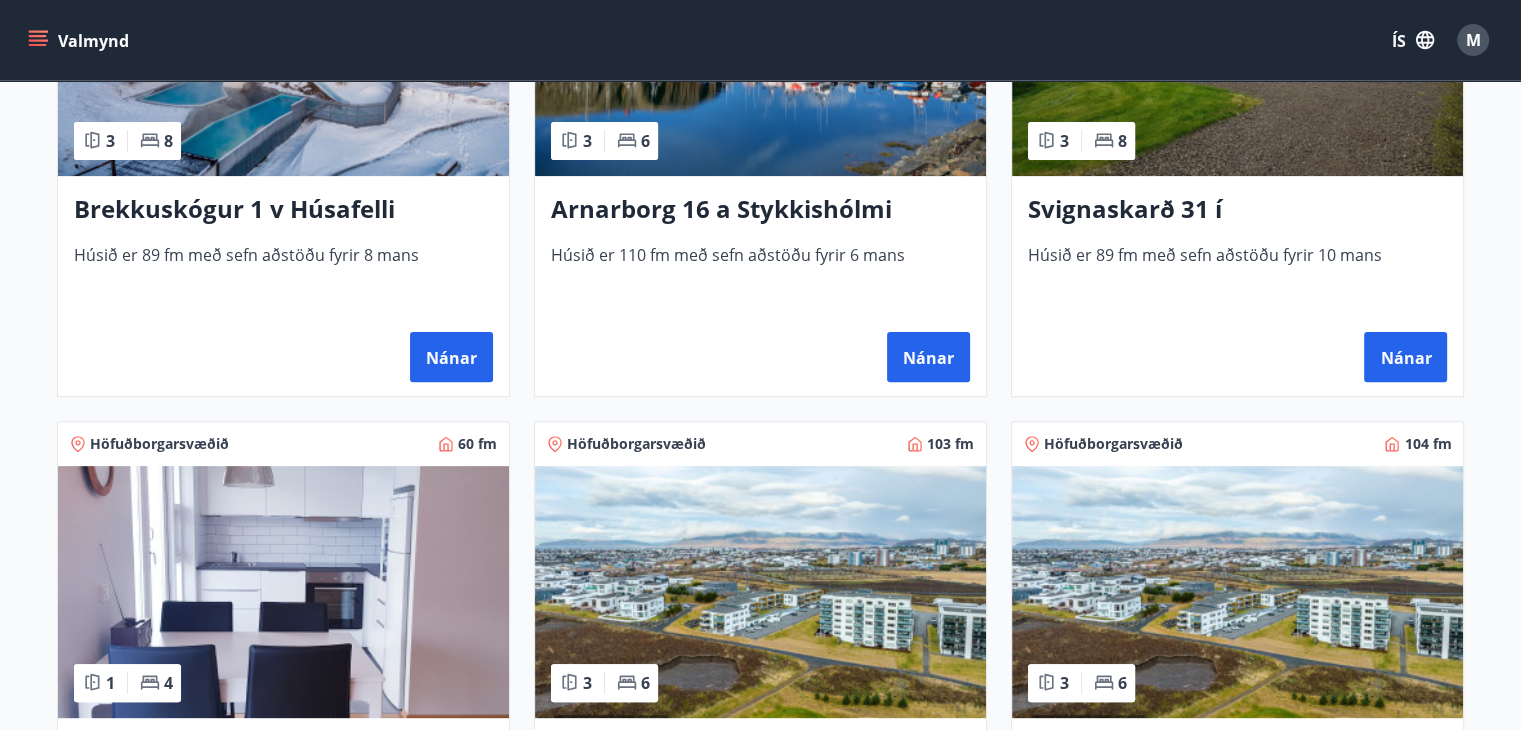scroll, scrollTop: 200, scrollLeft: 0, axis: vertical 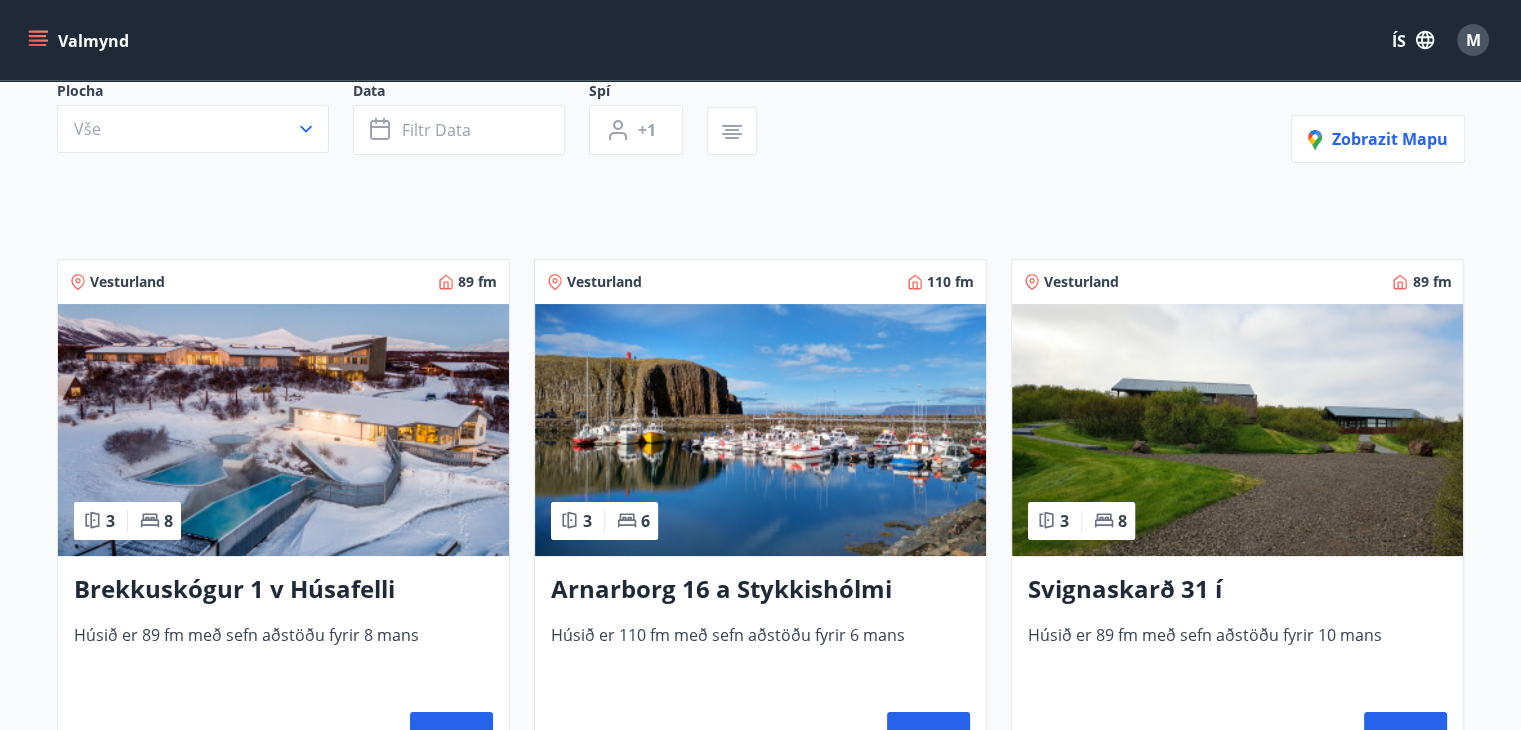 click on "ÍS" at bounding box center (1413, 40) 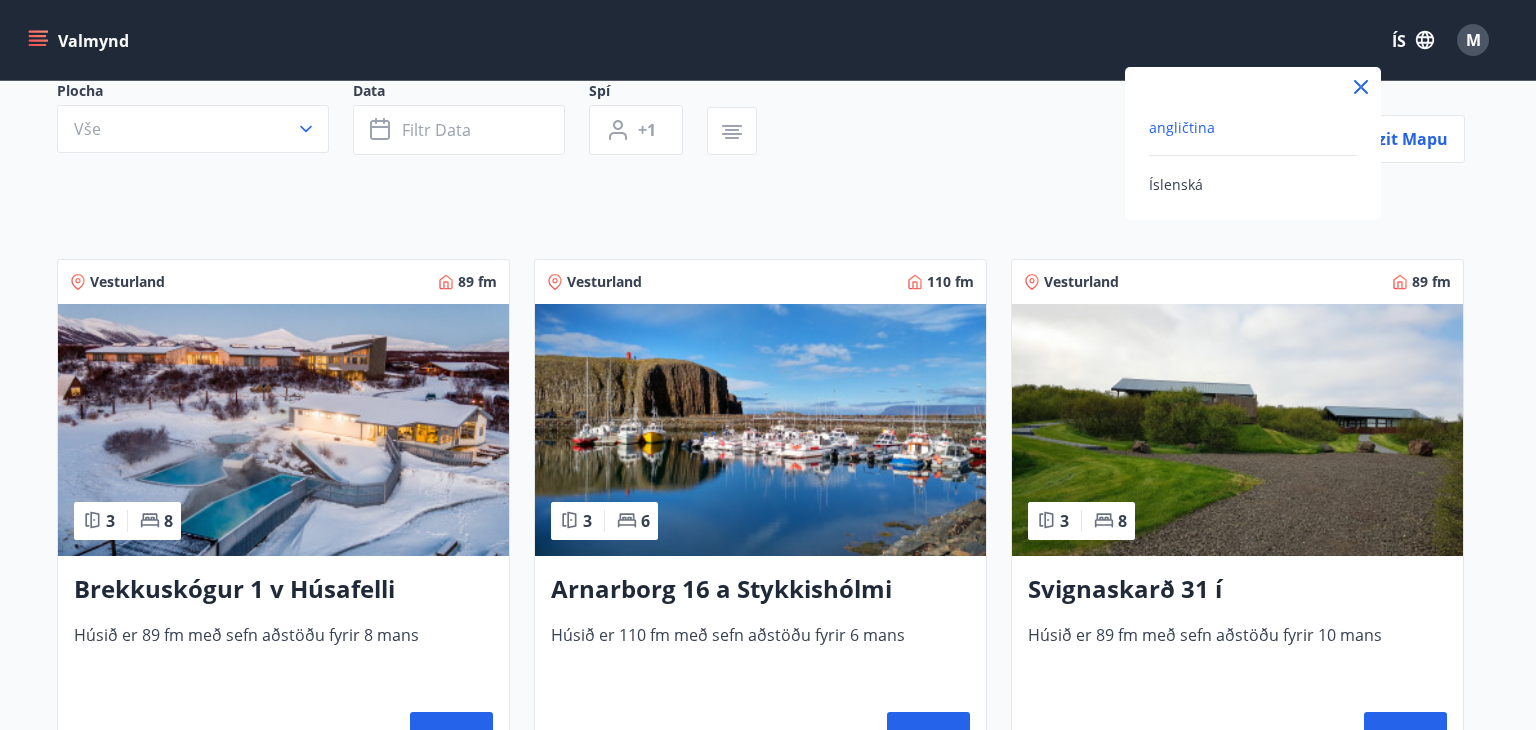 click on "angličtina" at bounding box center (1182, 127) 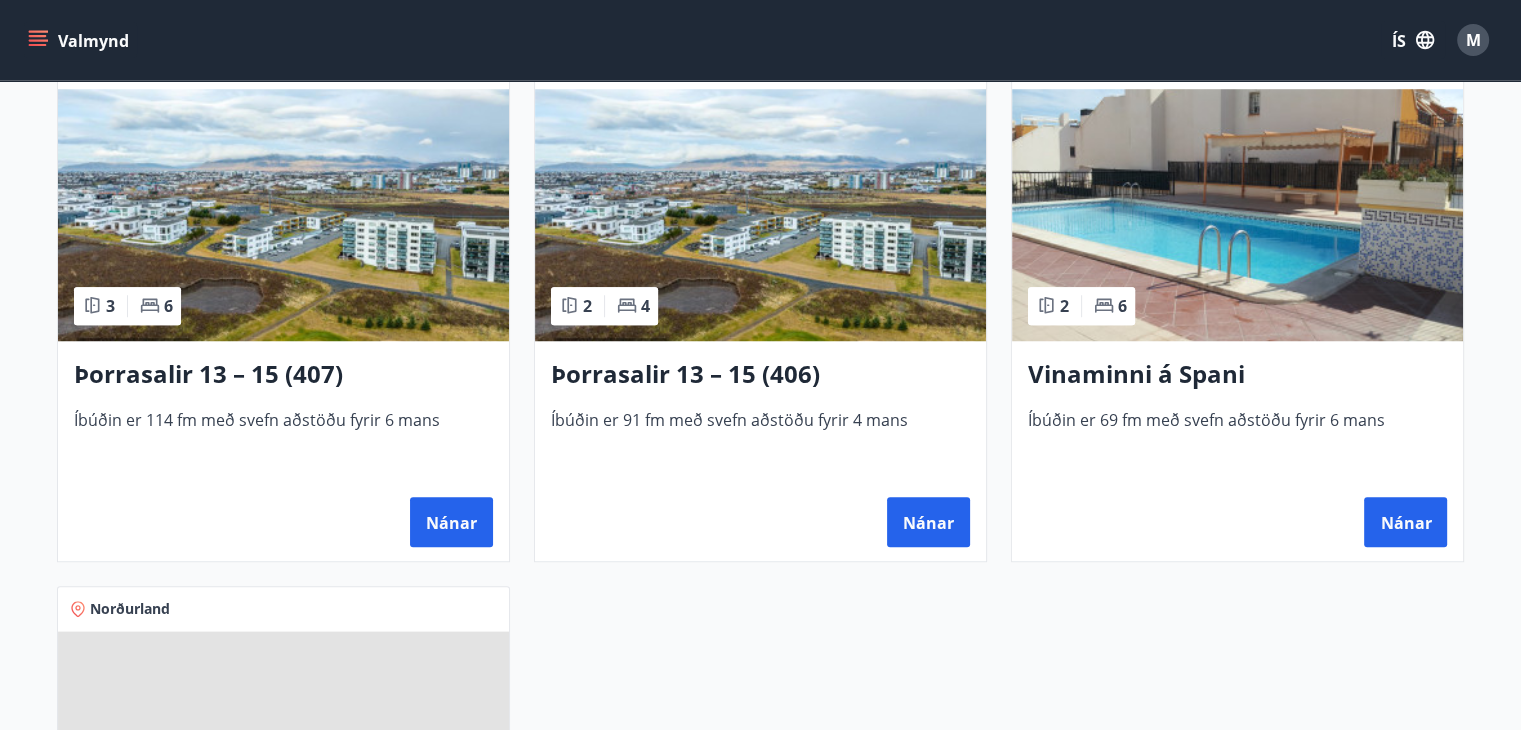 scroll, scrollTop: 1500, scrollLeft: 0, axis: vertical 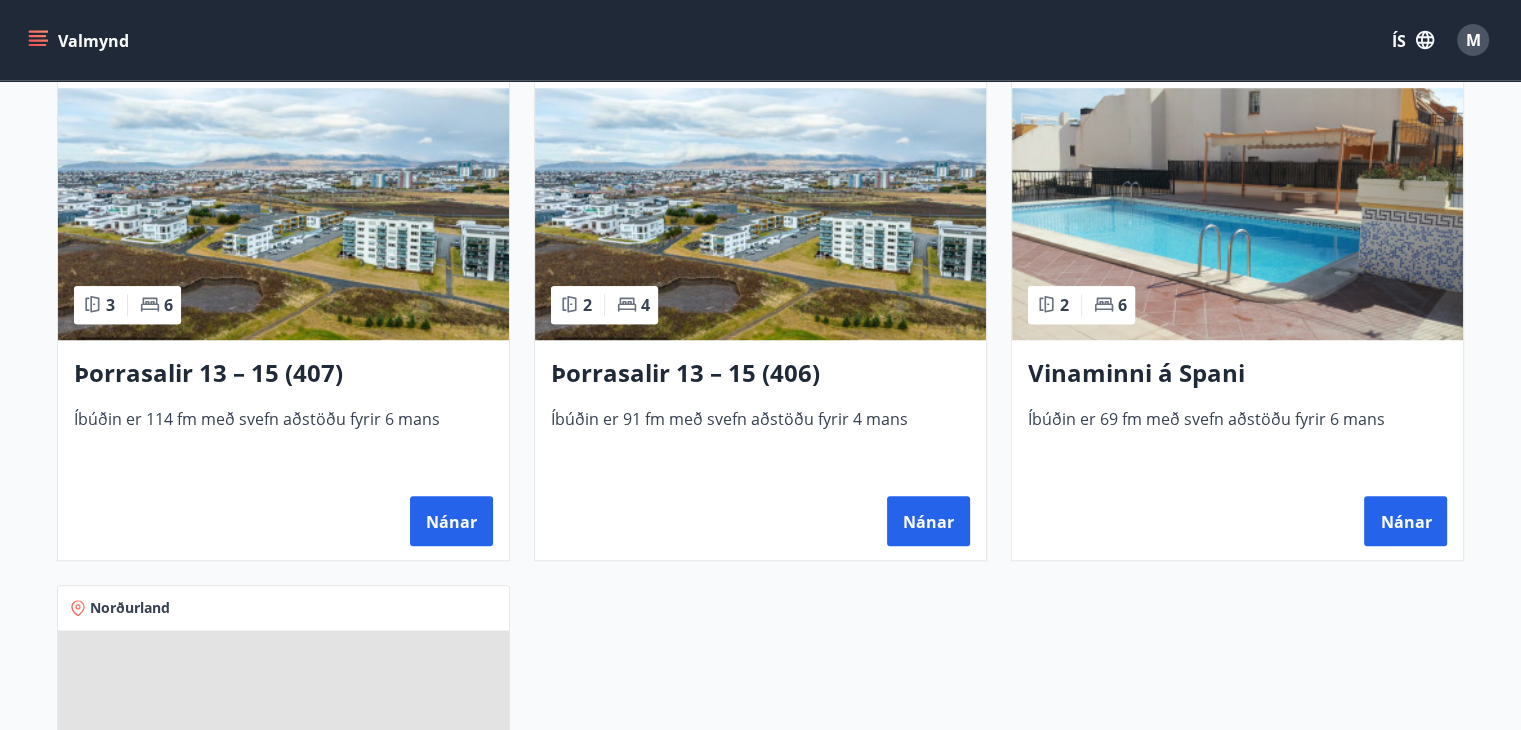 click on "Þorrasalir 13 – 15 (407)" at bounding box center [208, 372] 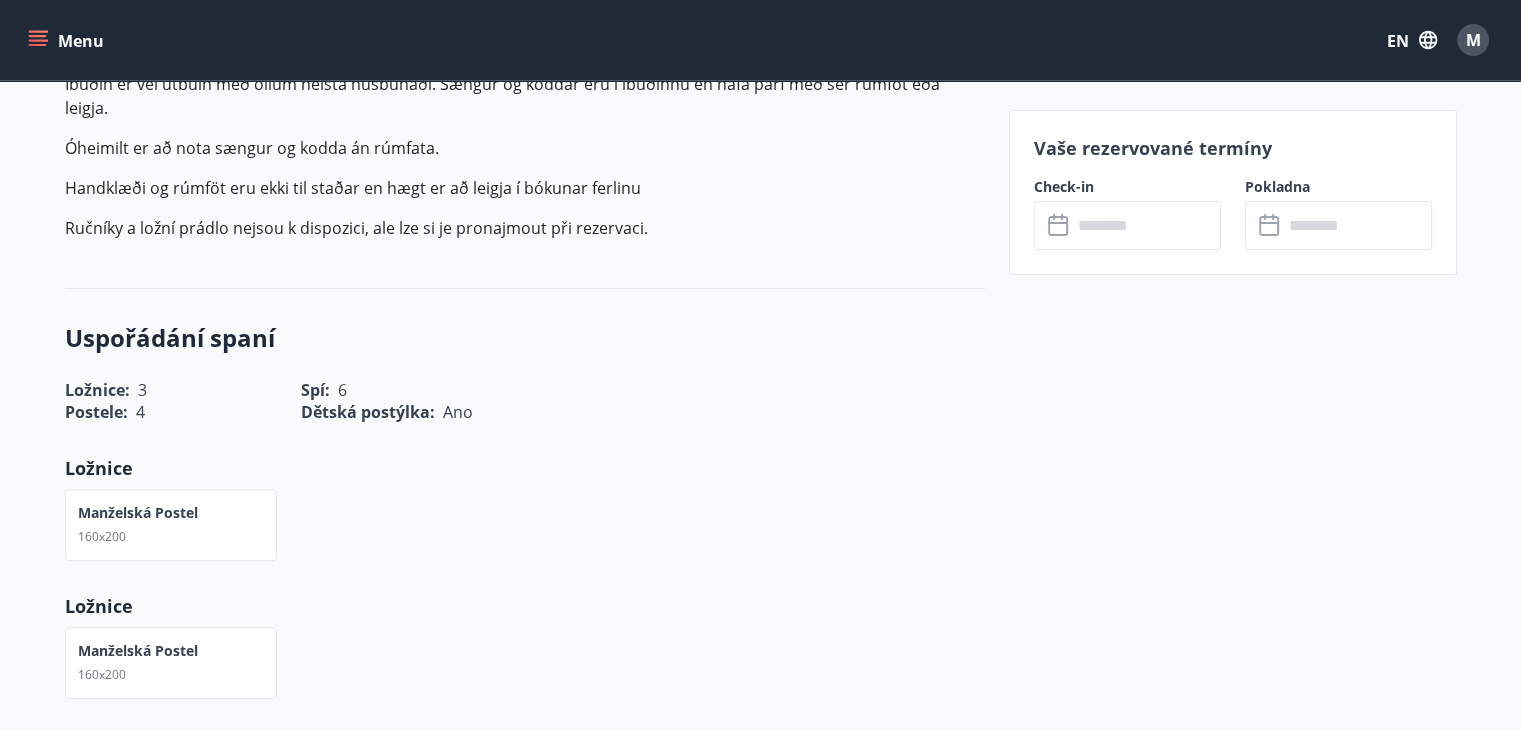 scroll, scrollTop: 700, scrollLeft: 0, axis: vertical 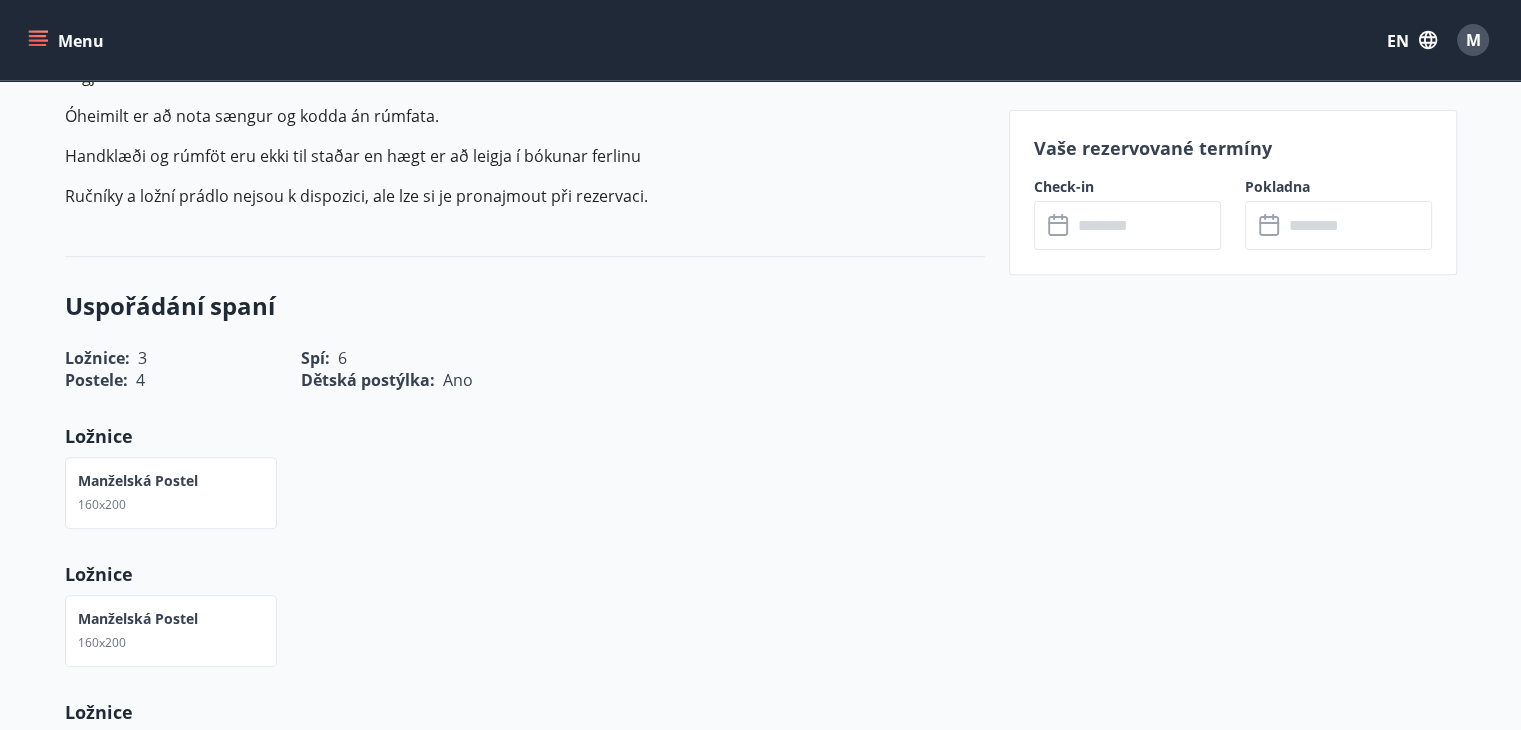 click at bounding box center [1146, 225] 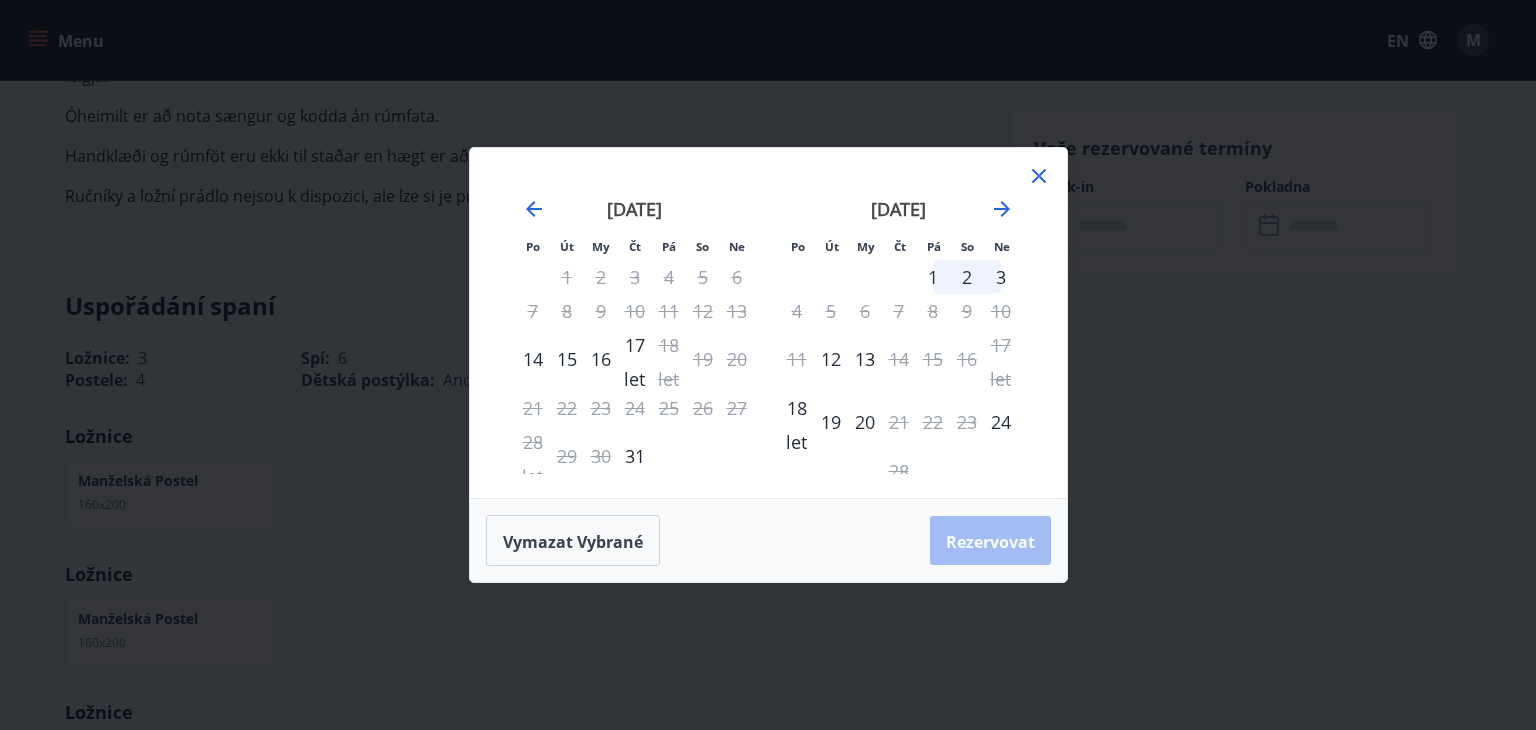 click 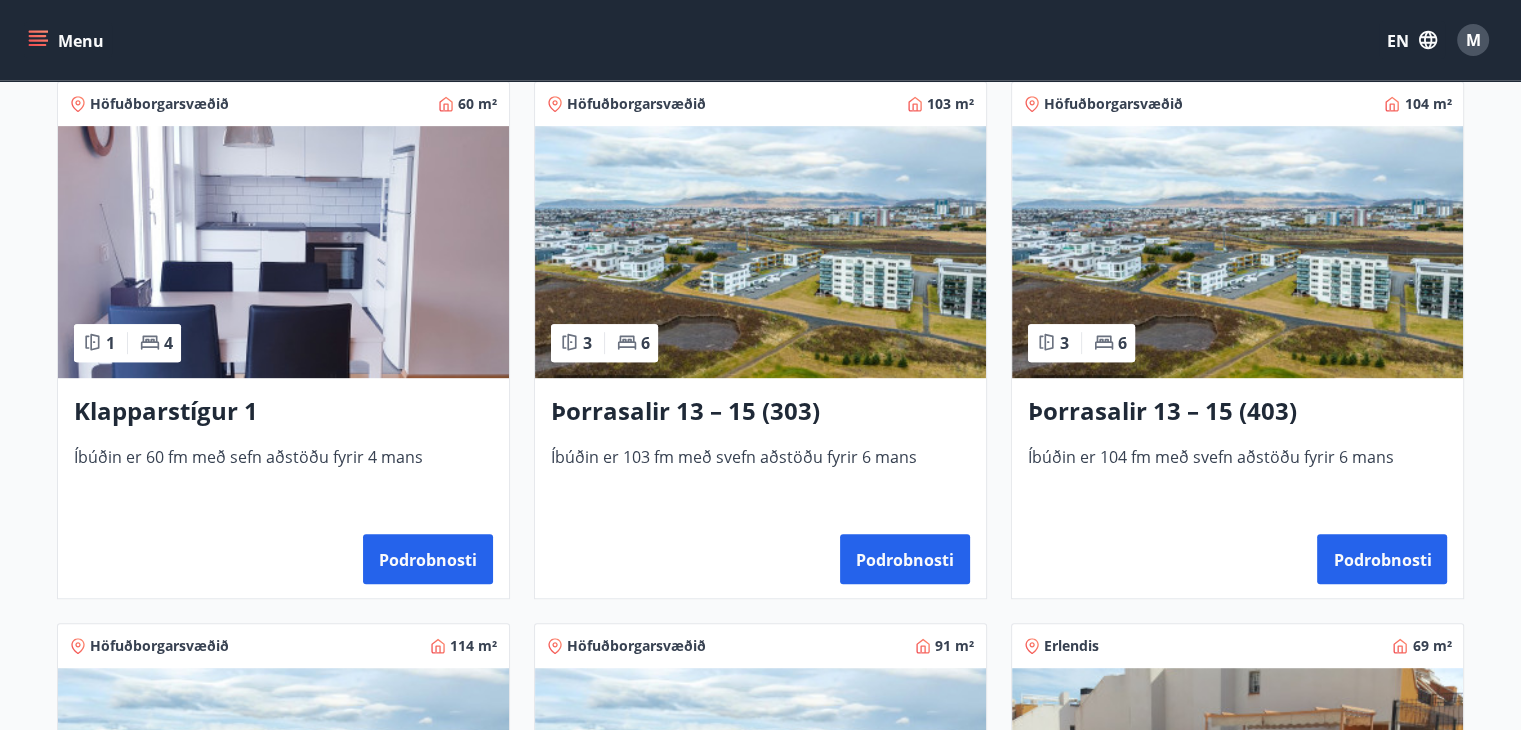 scroll, scrollTop: 900, scrollLeft: 0, axis: vertical 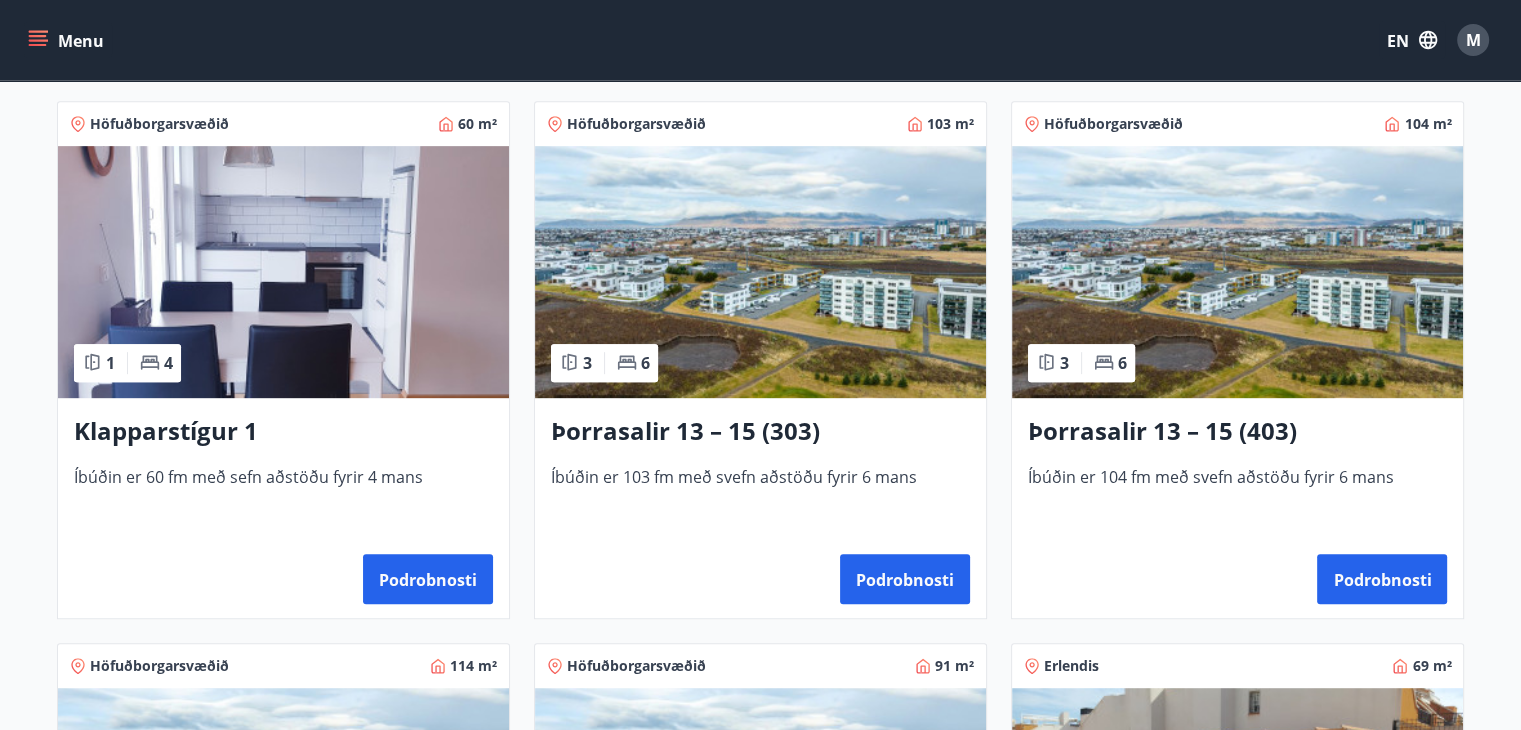 click at bounding box center [760, 272] 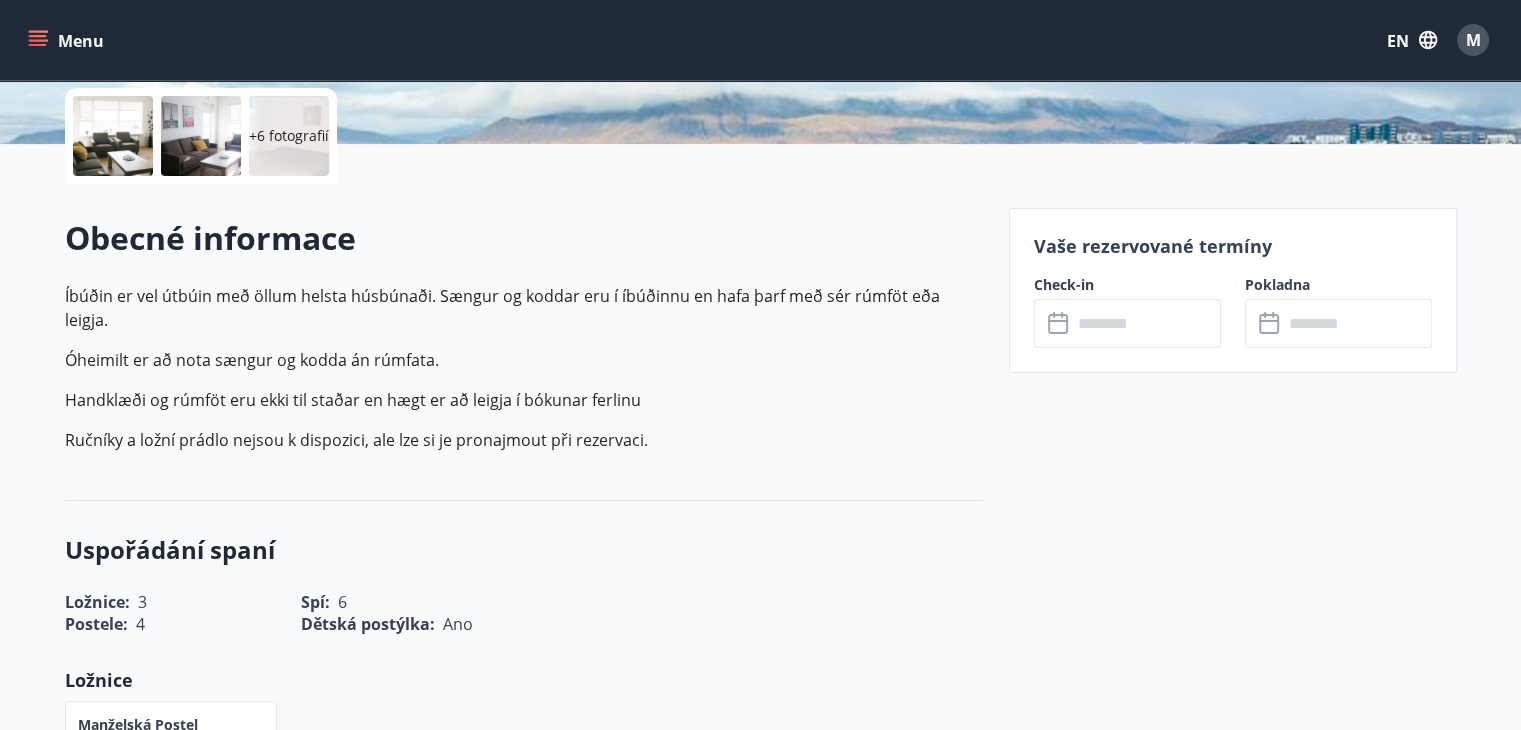scroll, scrollTop: 500, scrollLeft: 0, axis: vertical 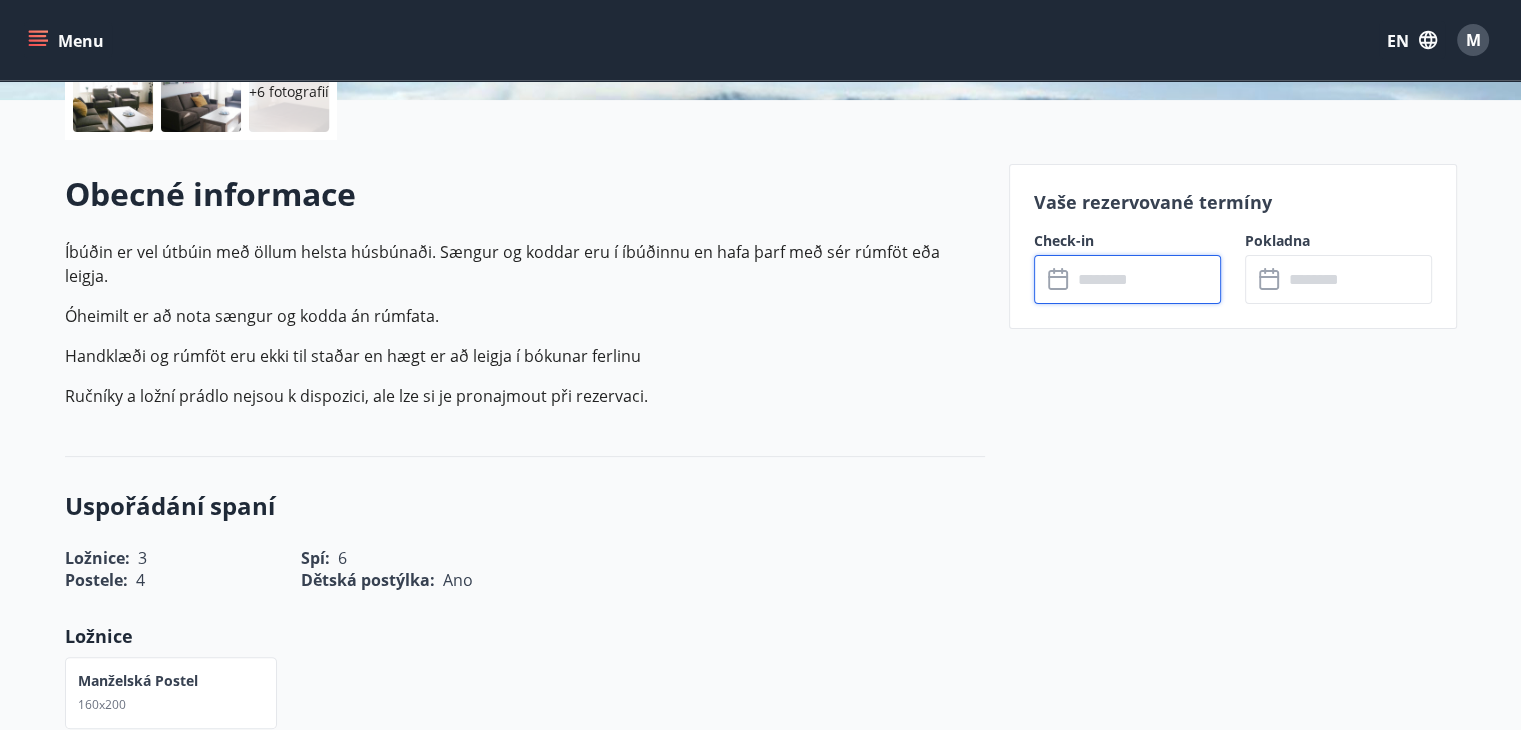 click at bounding box center (1146, 279) 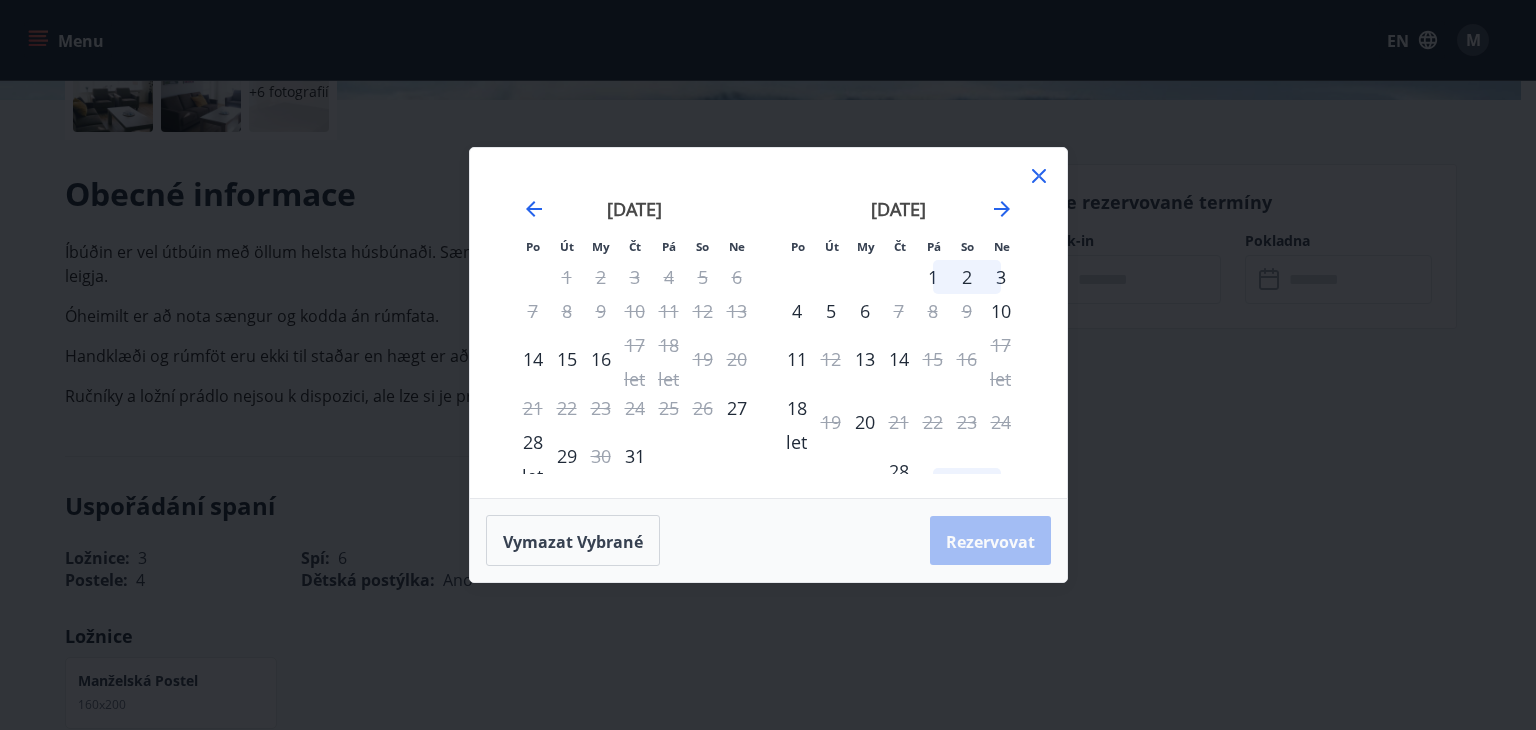 click 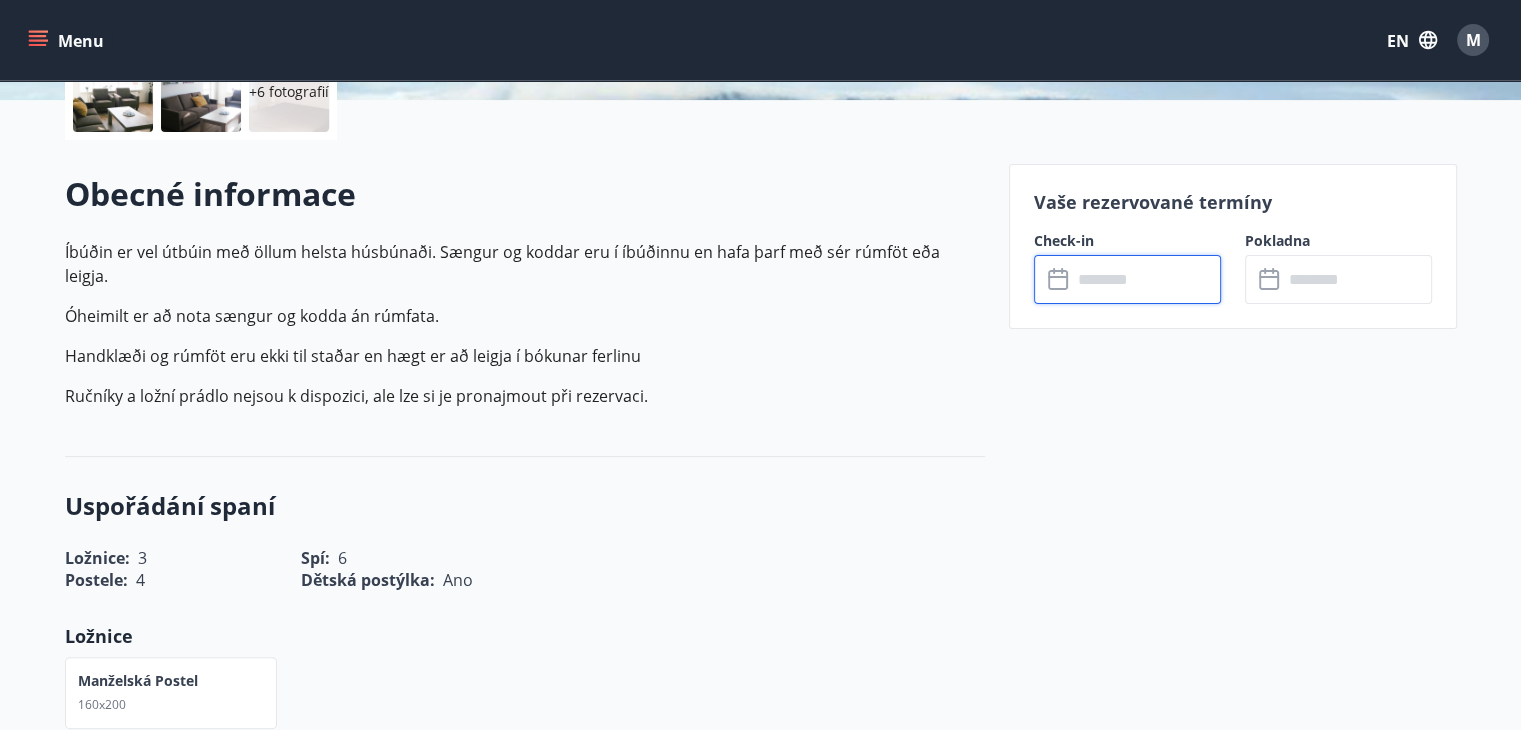 scroll, scrollTop: 0, scrollLeft: 0, axis: both 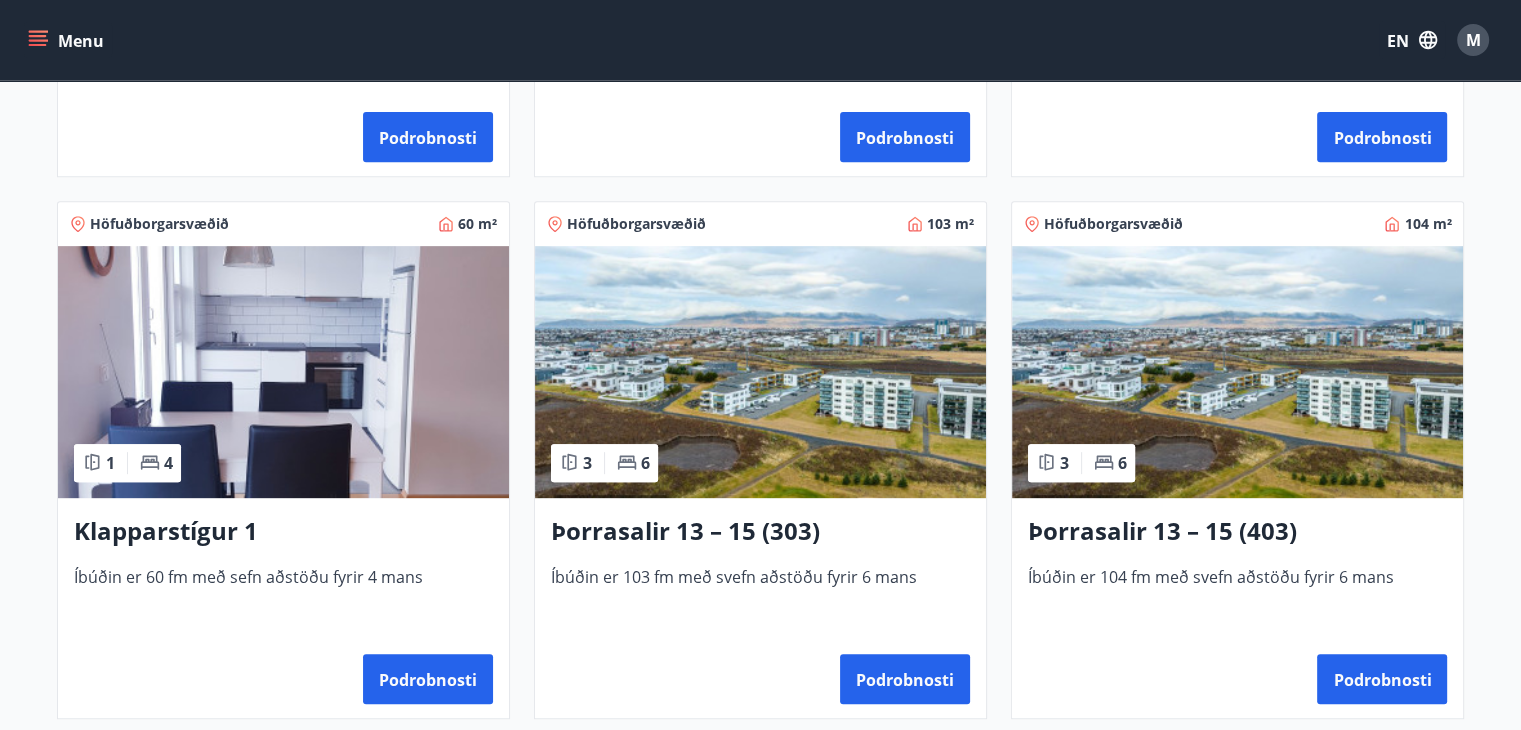 click at bounding box center [1237, 372] 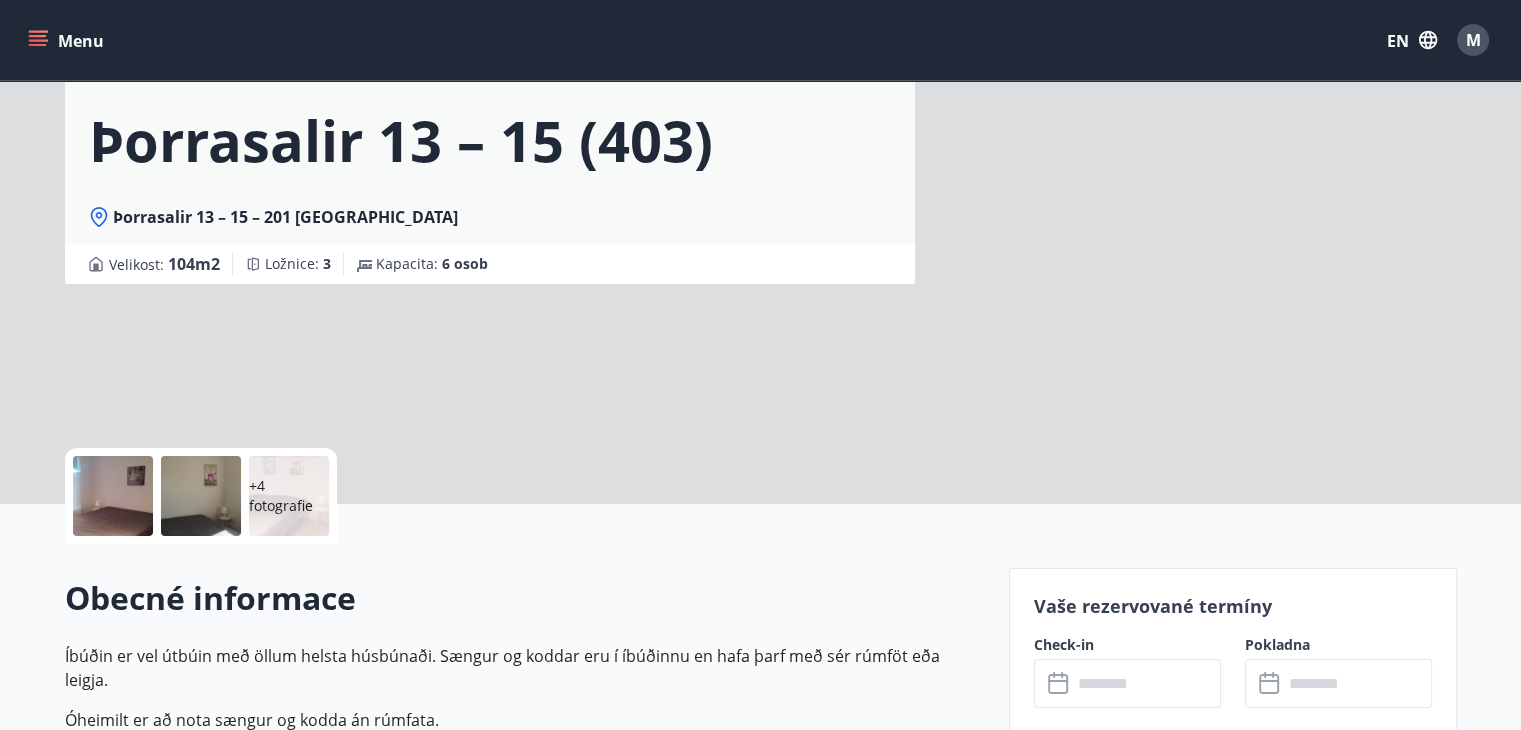 scroll, scrollTop: 400, scrollLeft: 0, axis: vertical 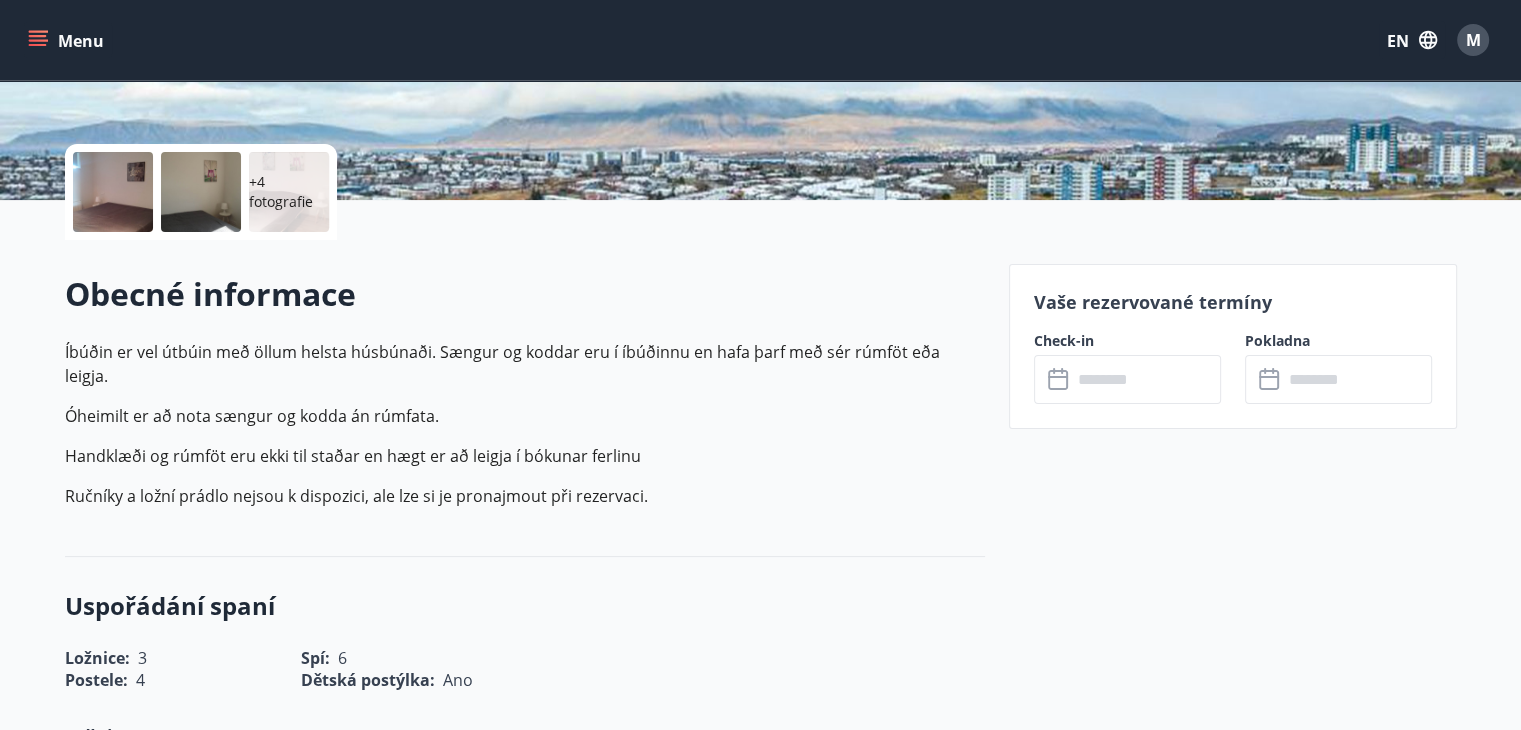 click at bounding box center (1146, 379) 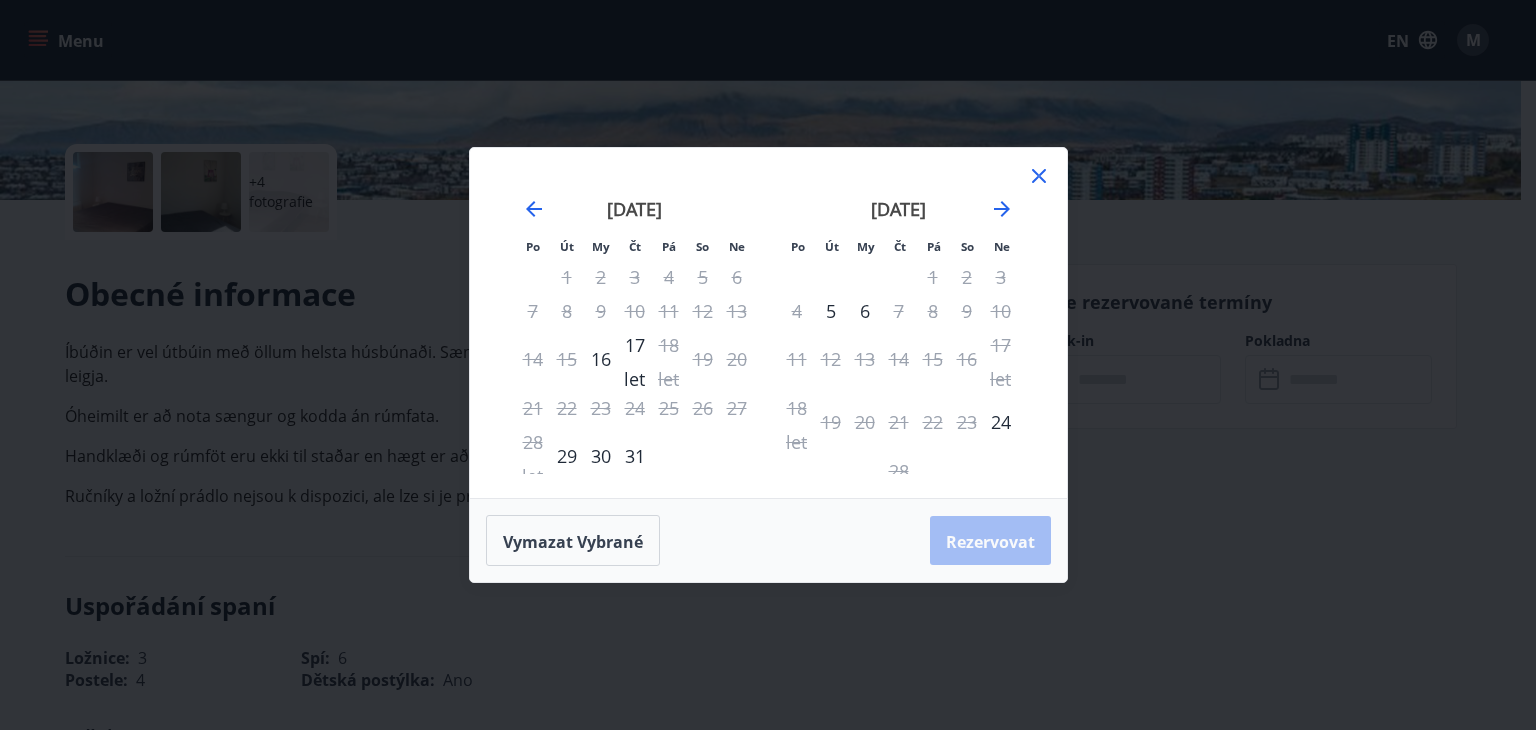 click 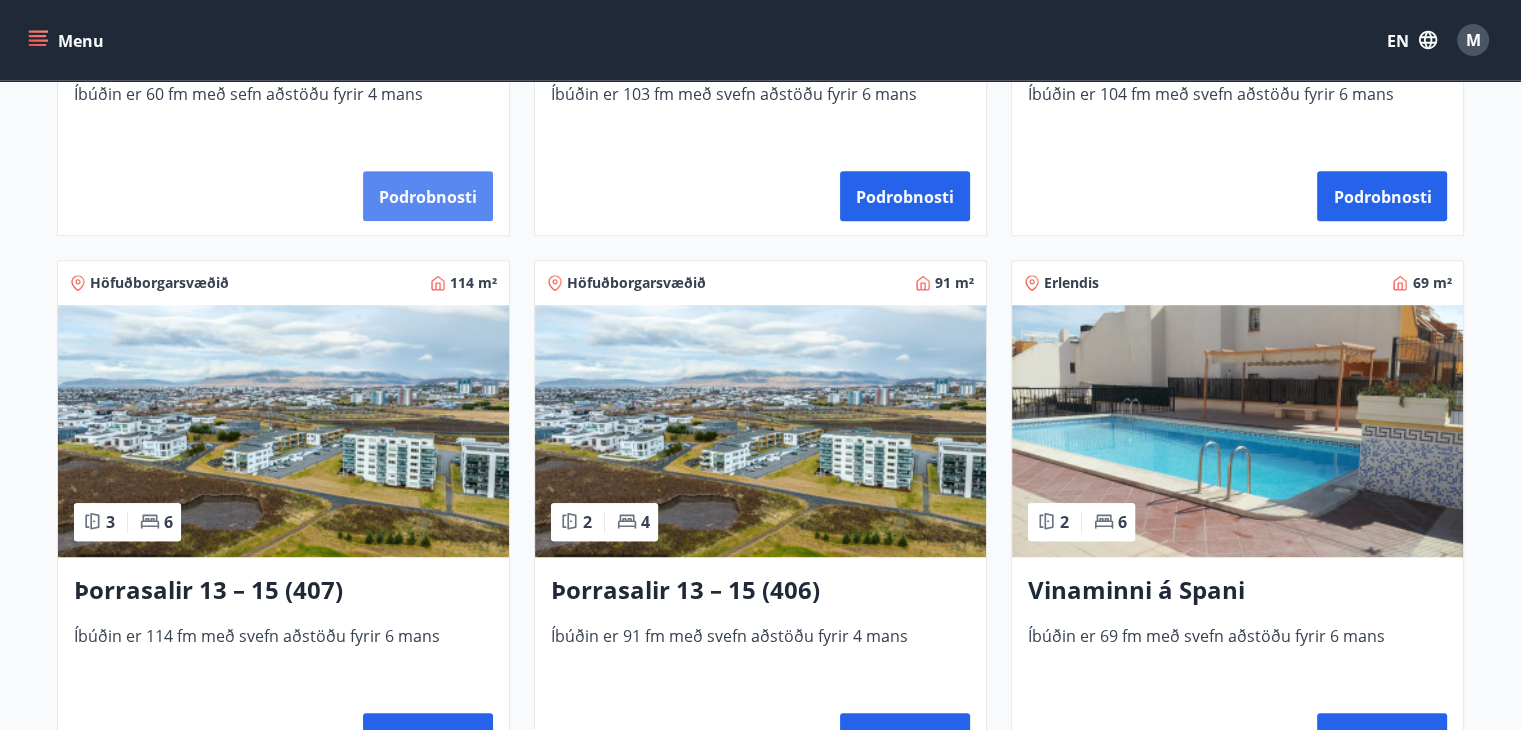 scroll, scrollTop: 1400, scrollLeft: 0, axis: vertical 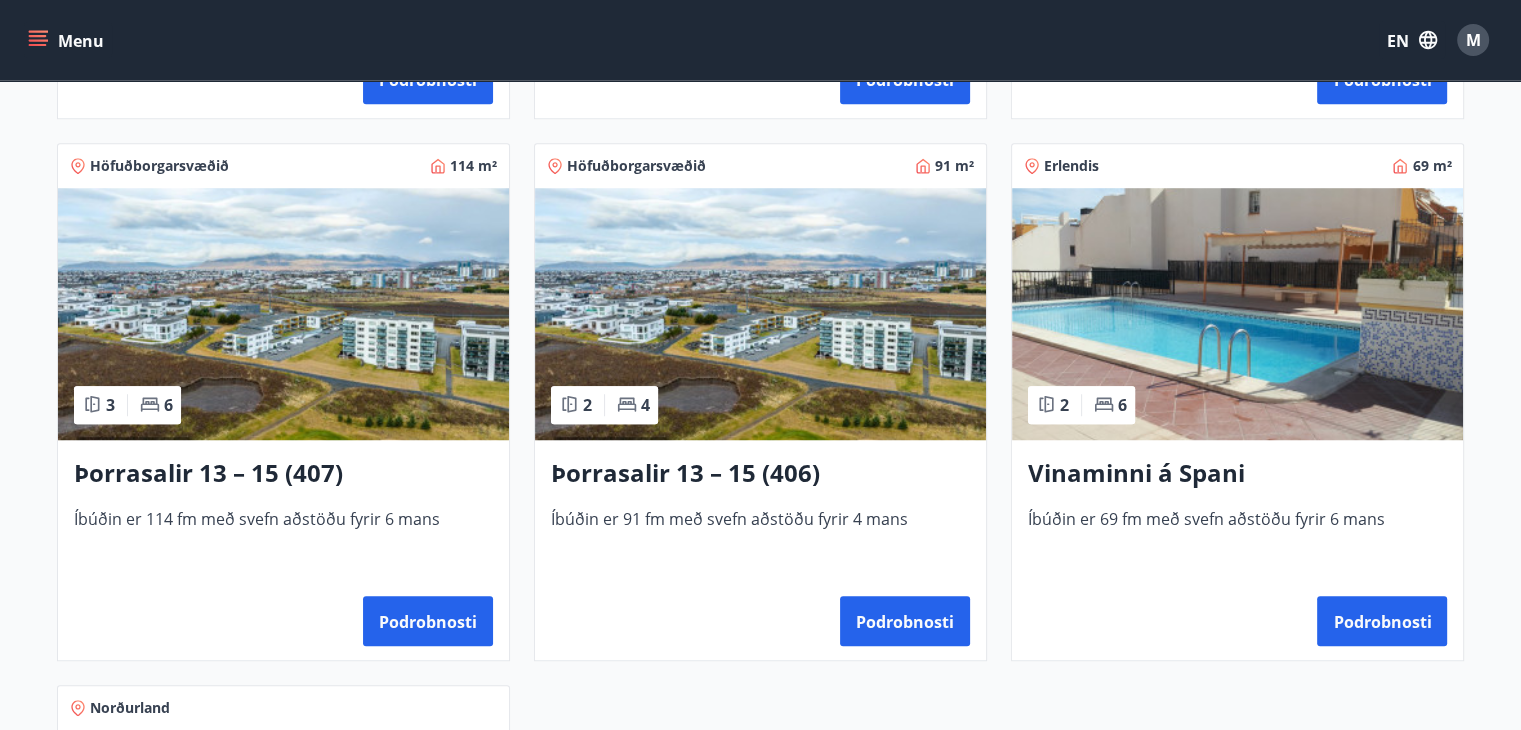 click at bounding box center [760, 314] 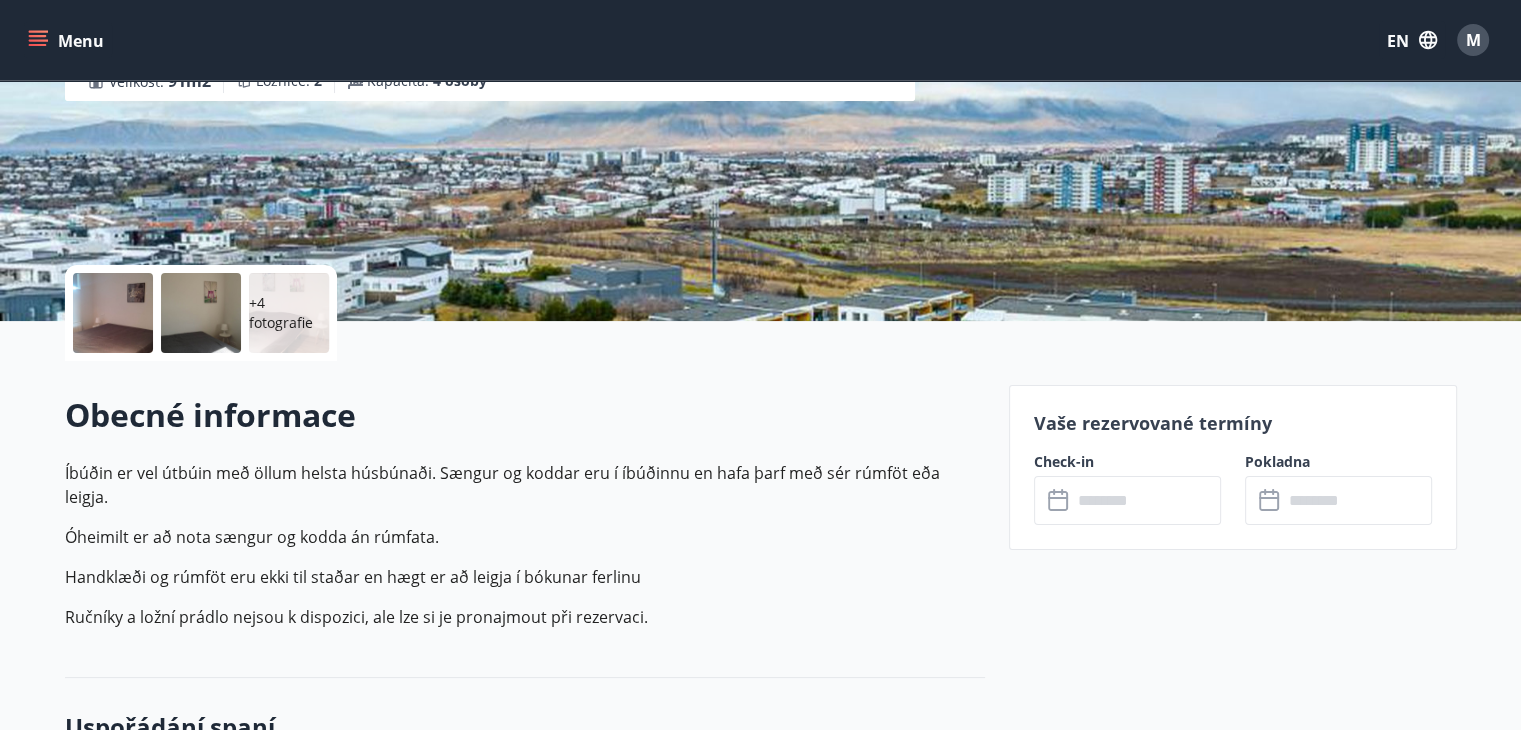 scroll, scrollTop: 500, scrollLeft: 0, axis: vertical 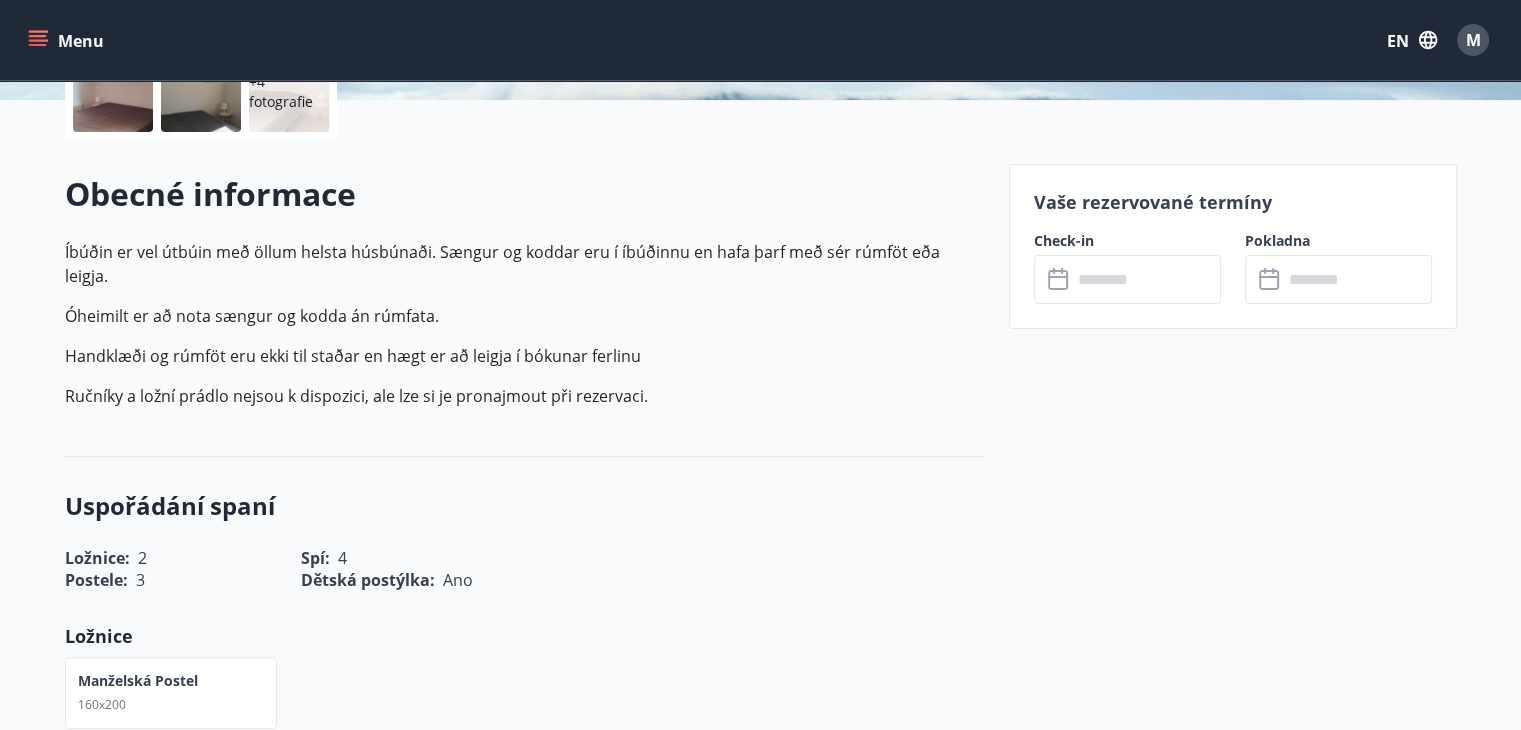 click at bounding box center (1146, 279) 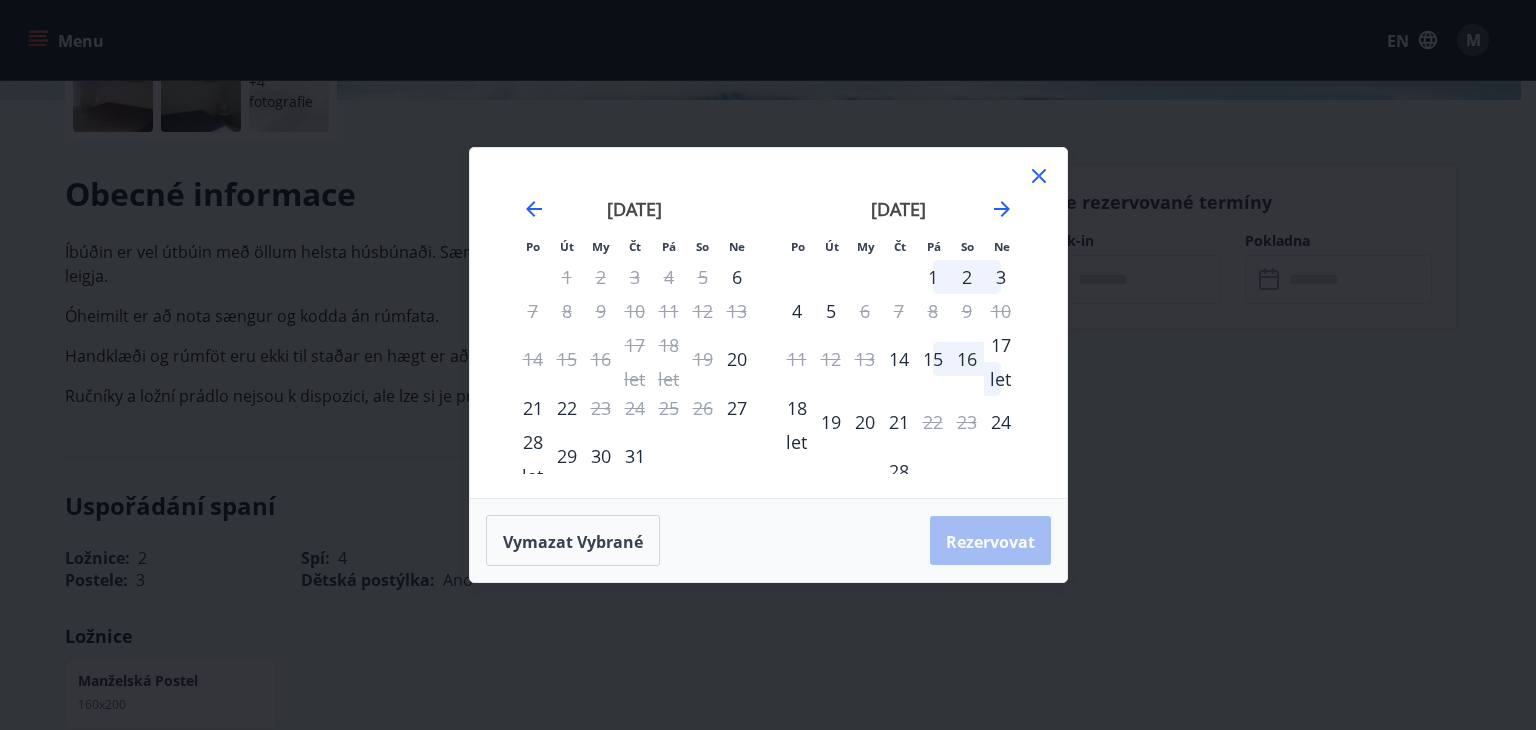 click 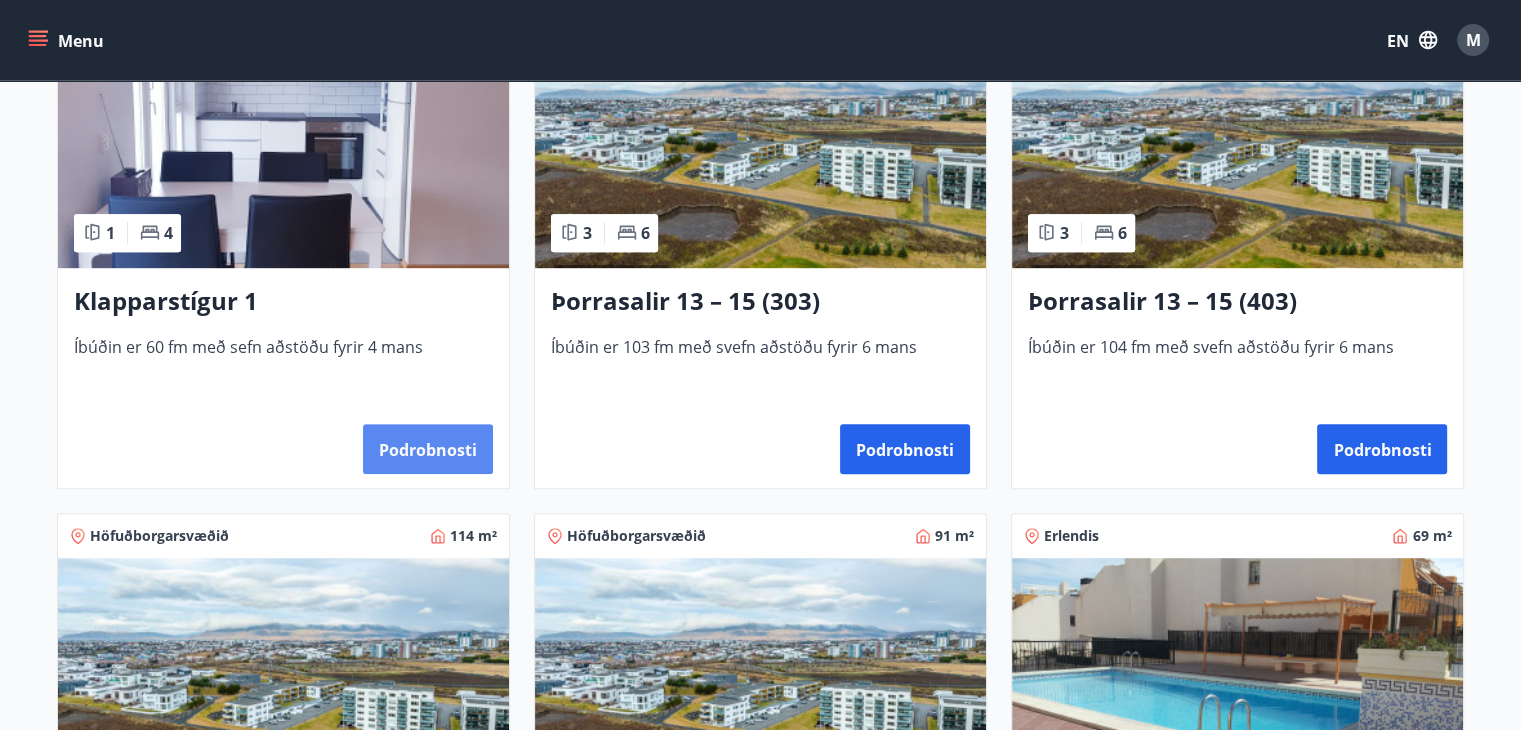 scroll, scrollTop: 1000, scrollLeft: 0, axis: vertical 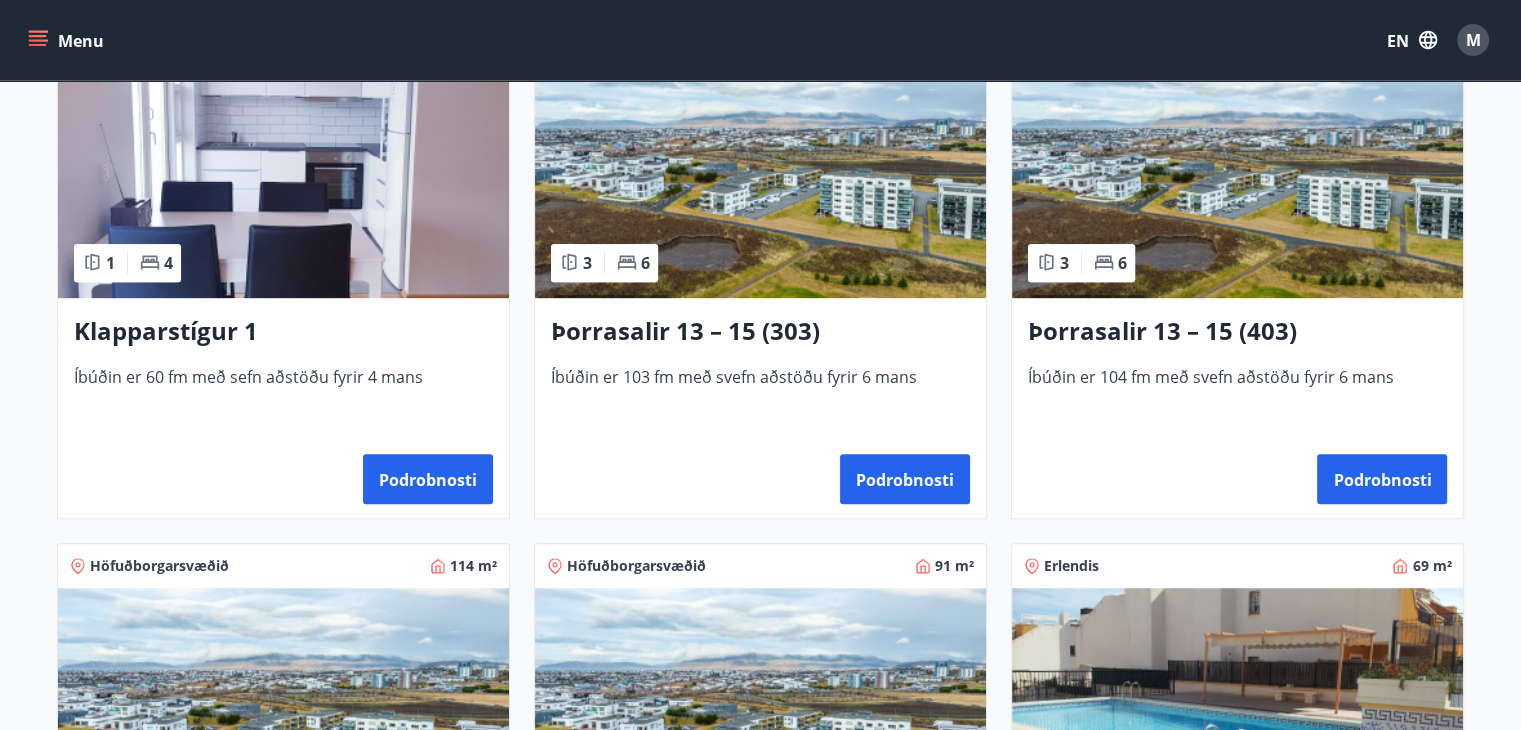 click at bounding box center [283, 172] 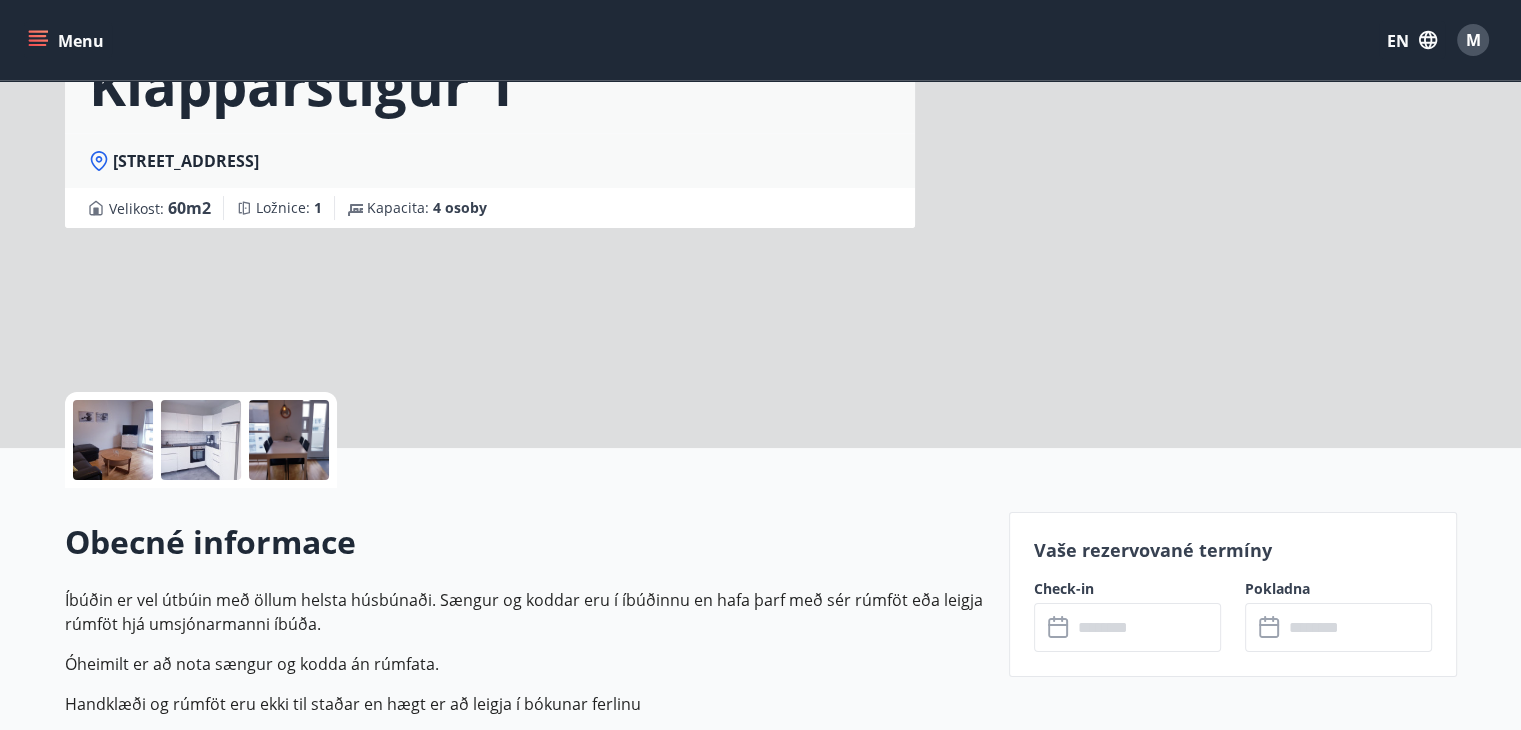 scroll, scrollTop: 500, scrollLeft: 0, axis: vertical 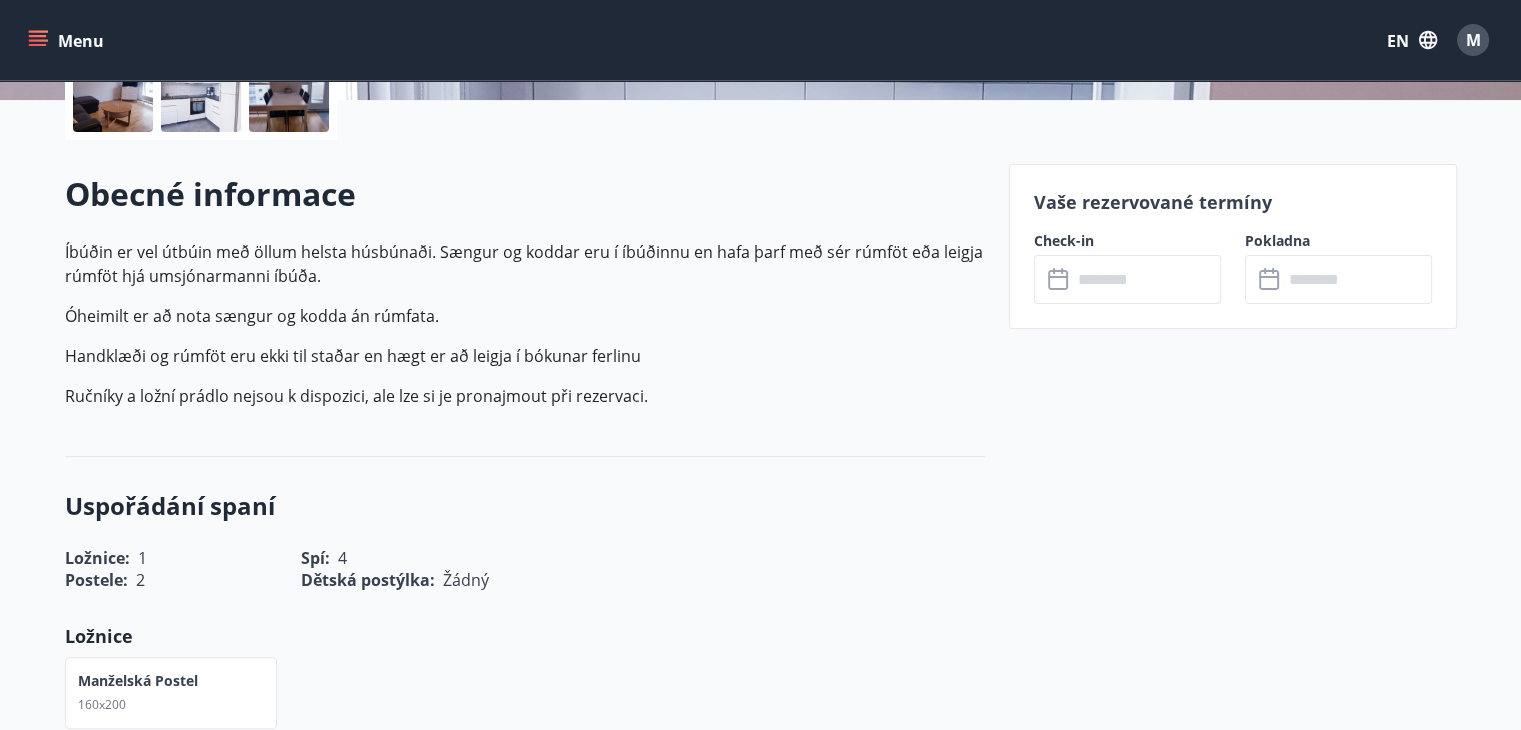 click at bounding box center [1146, 279] 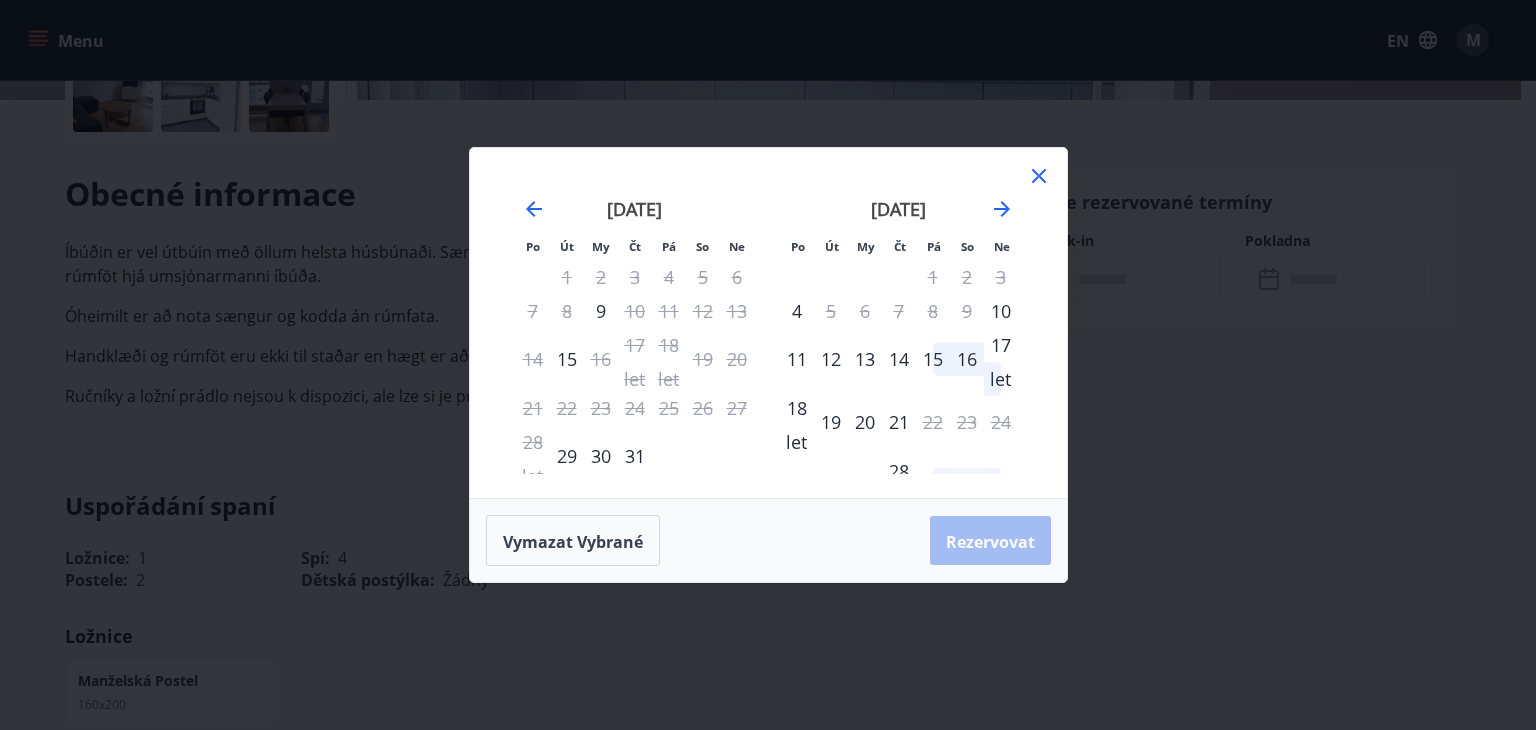 click 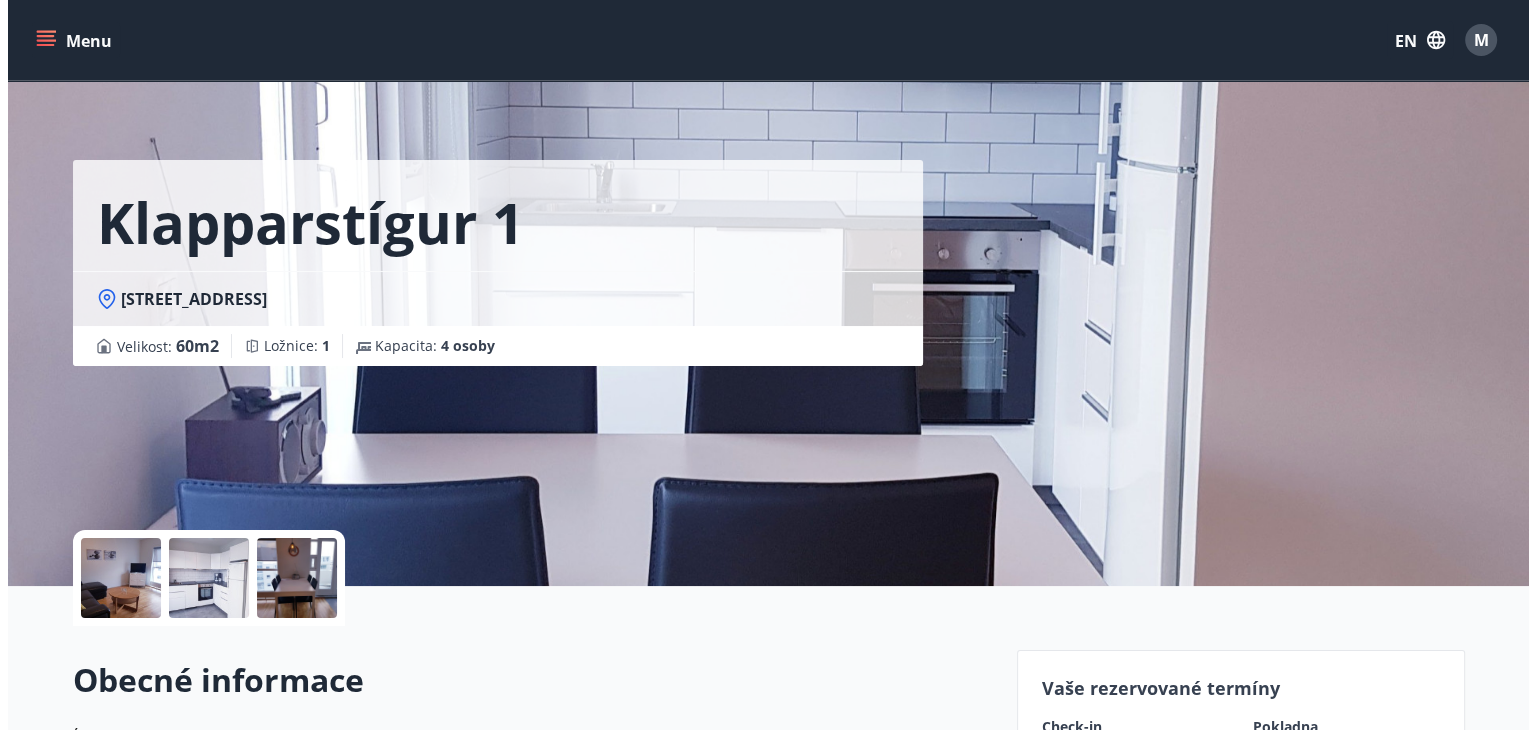 scroll, scrollTop: 0, scrollLeft: 0, axis: both 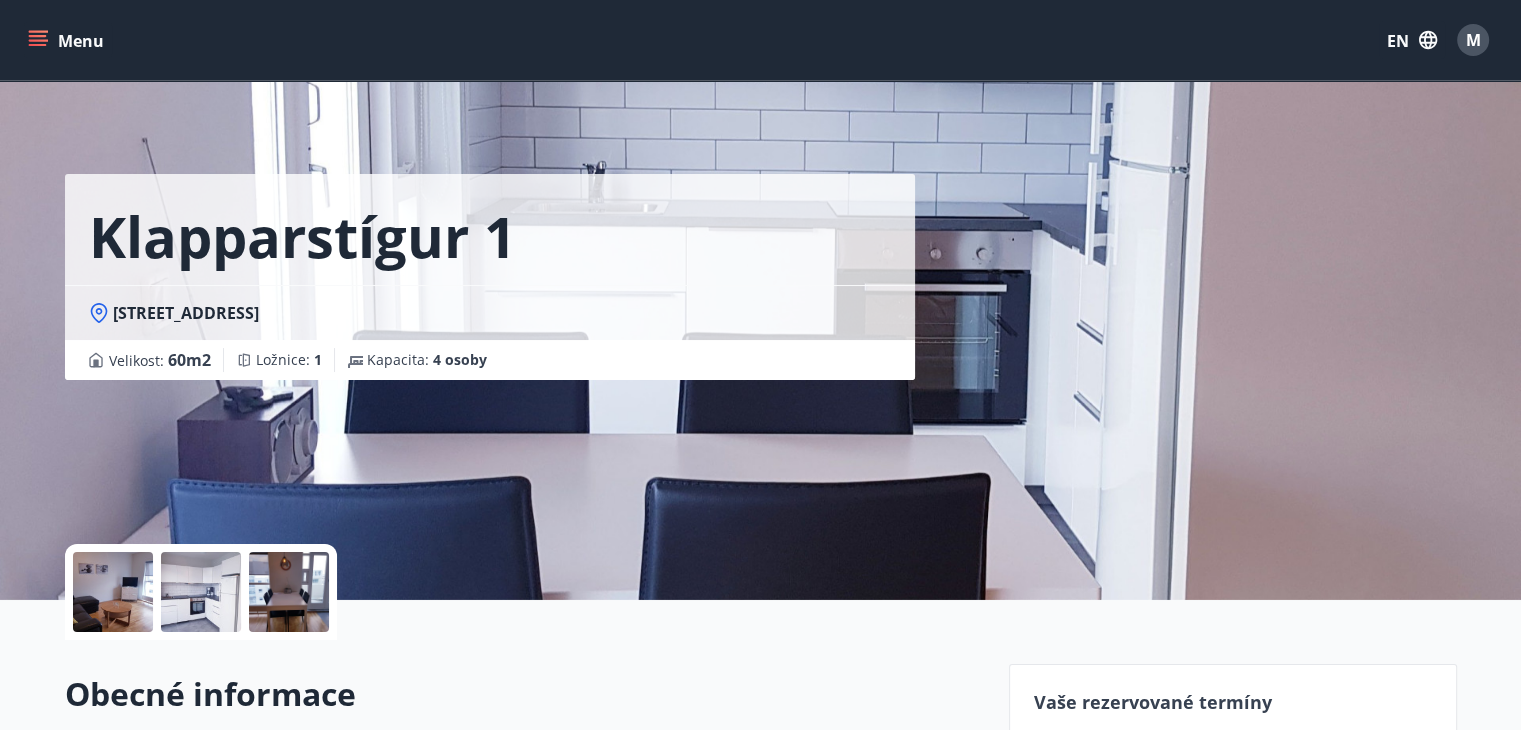click at bounding box center [113, 592] 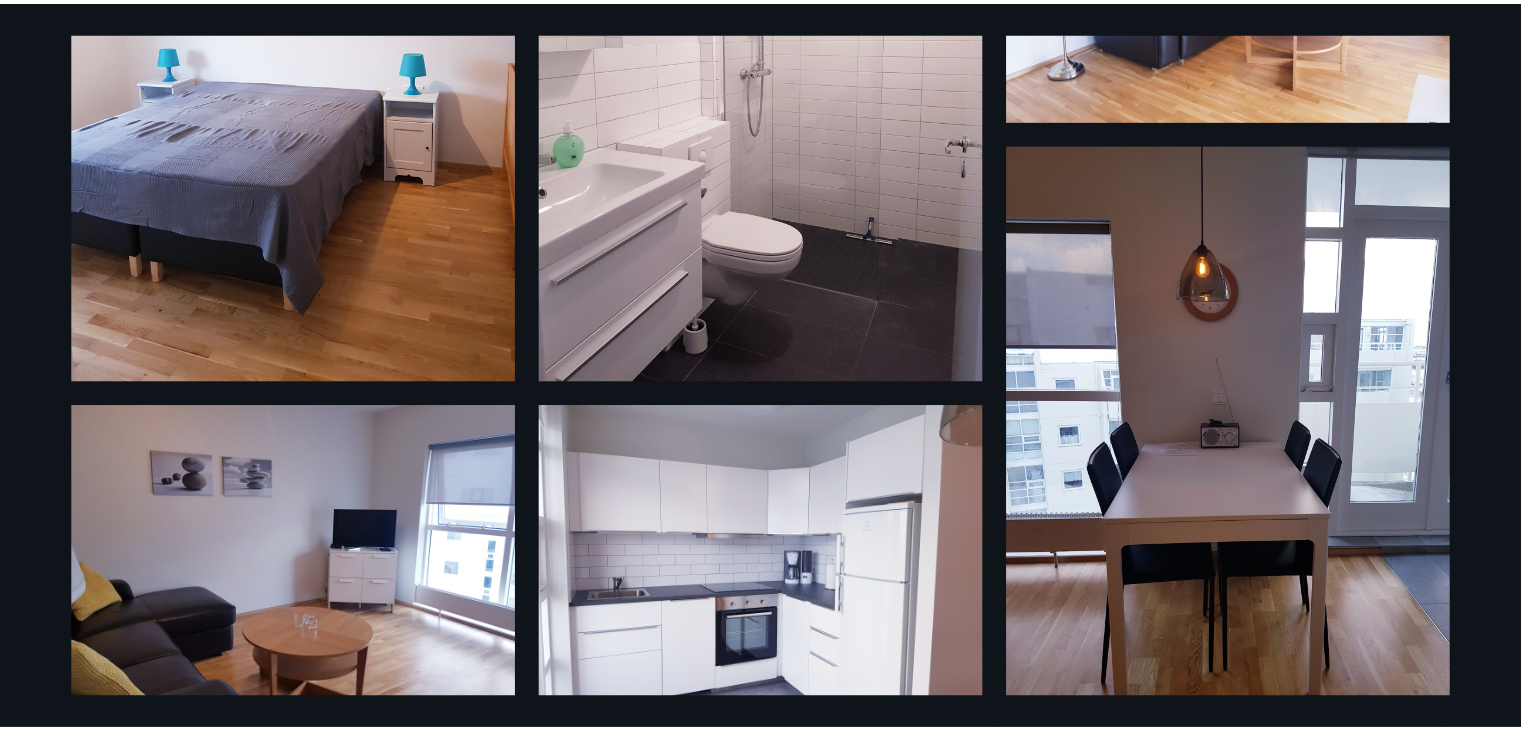 scroll, scrollTop: 378, scrollLeft: 0, axis: vertical 